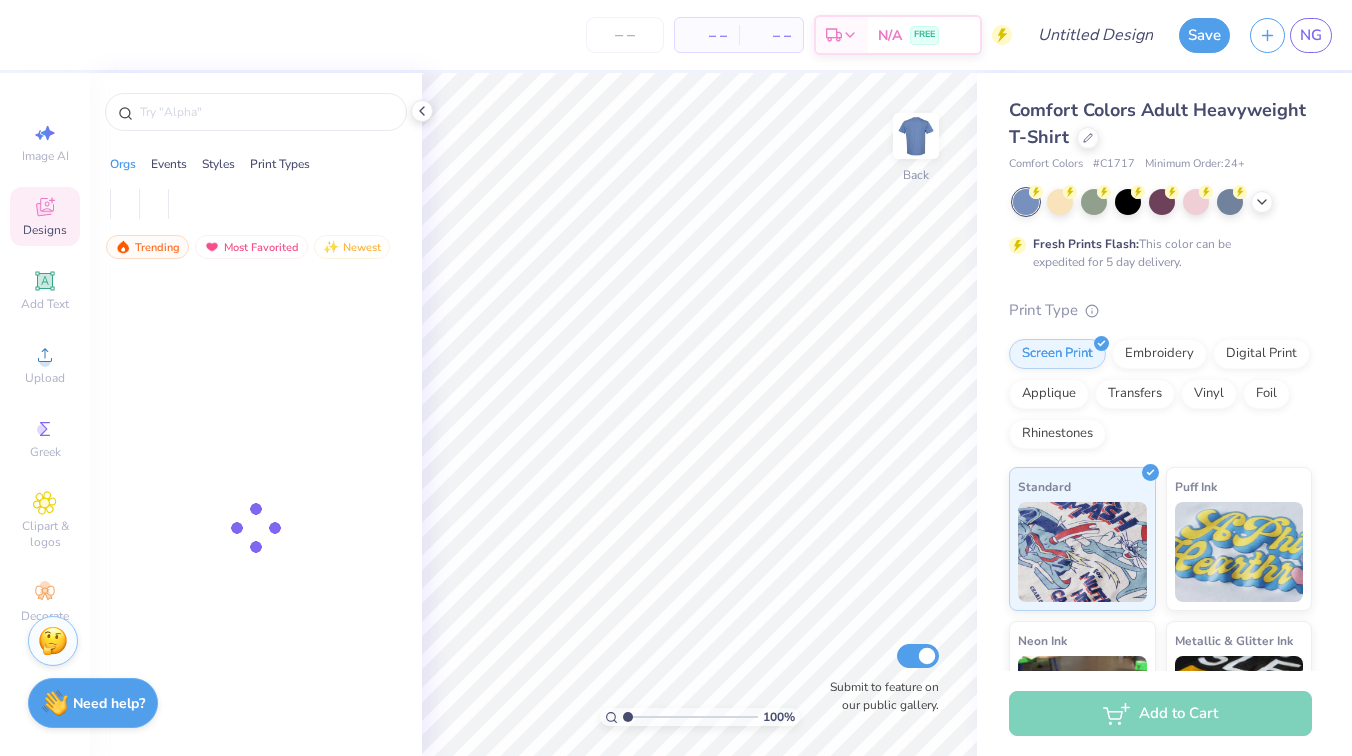 scroll, scrollTop: 0, scrollLeft: 0, axis: both 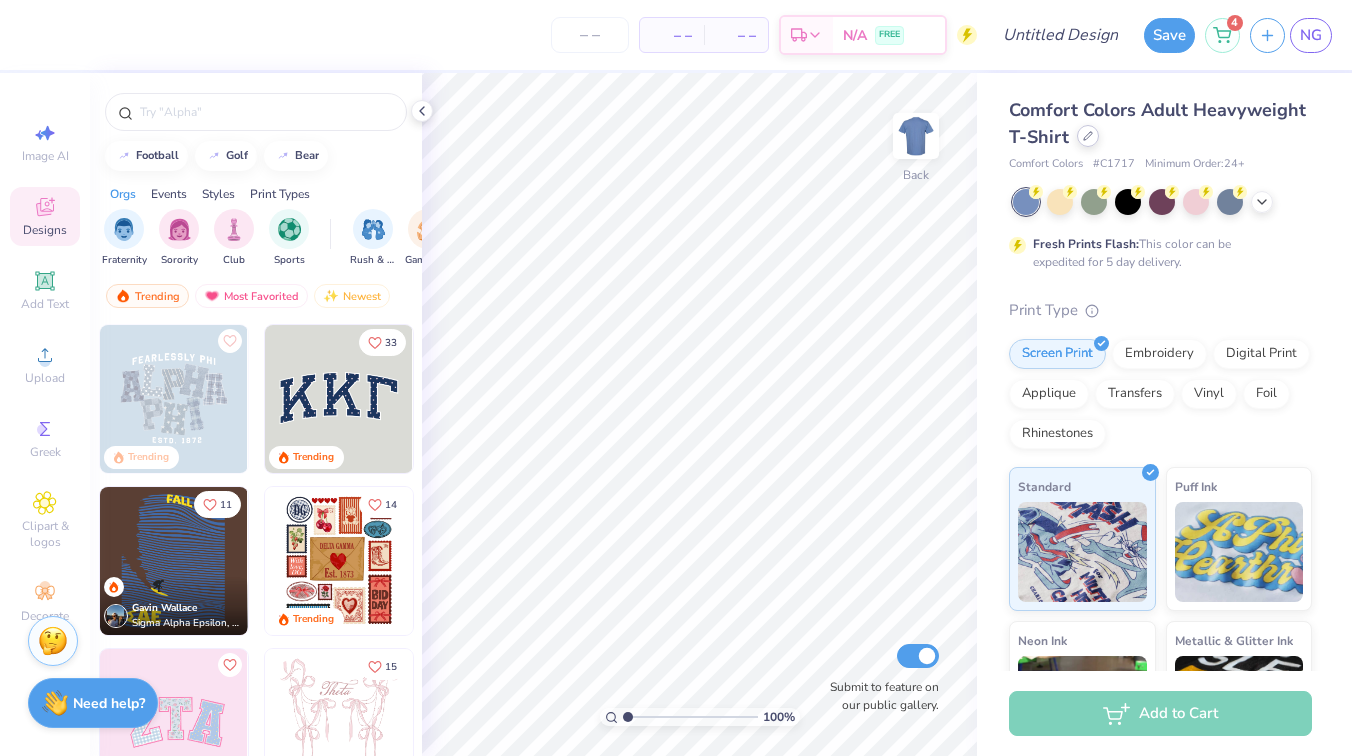 click 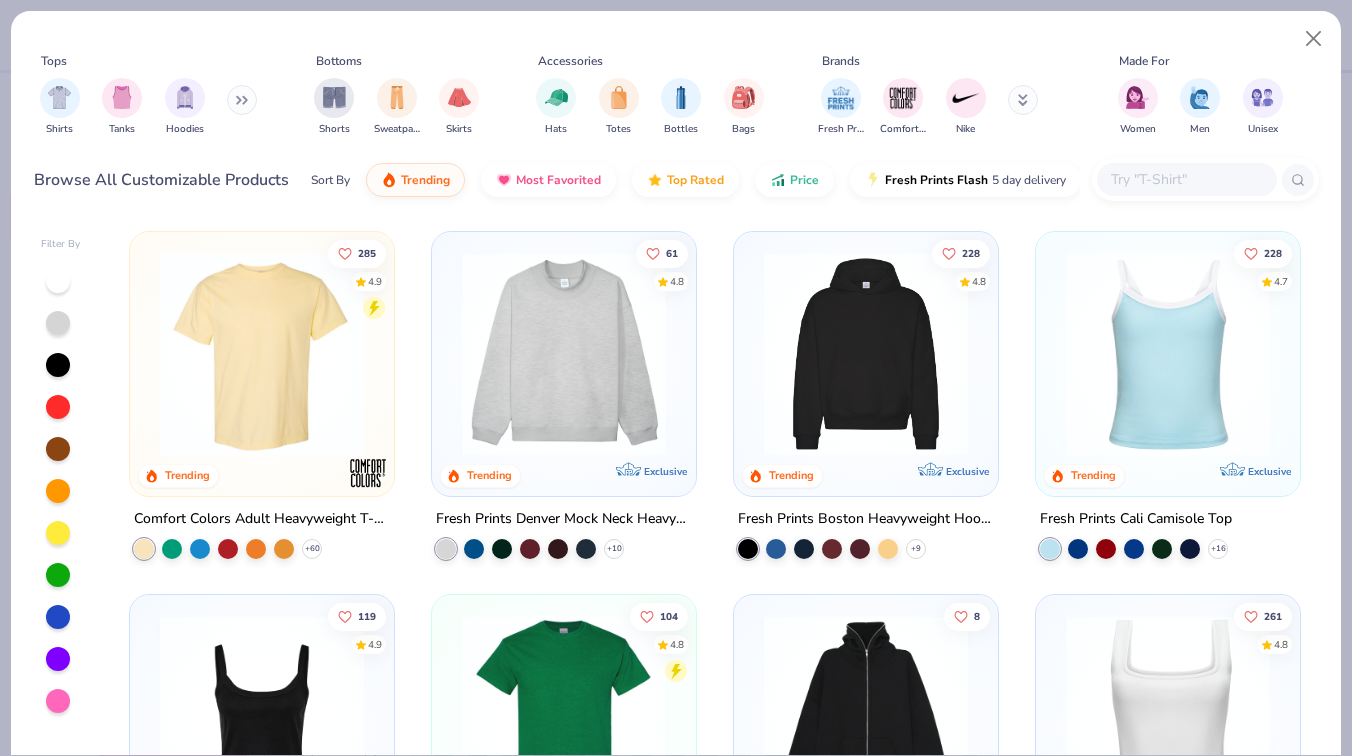click 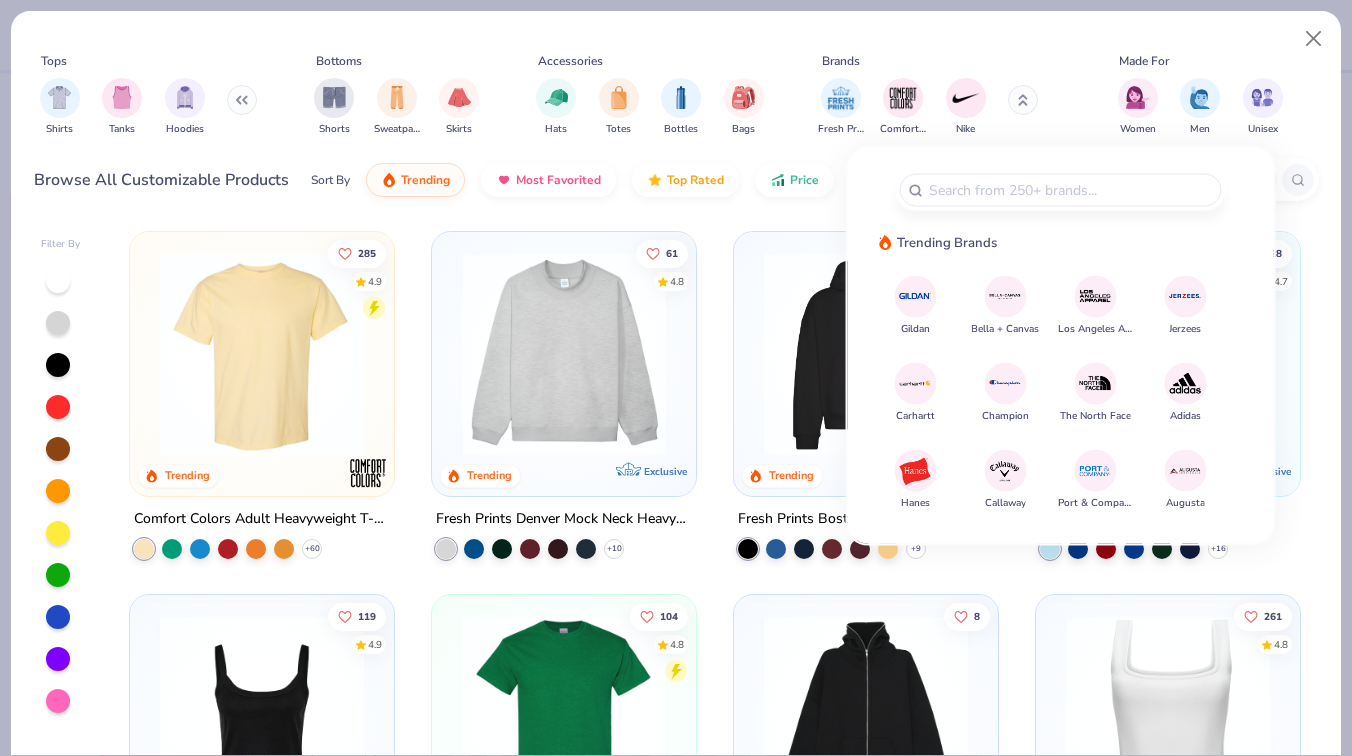 click at bounding box center (1005, 296) 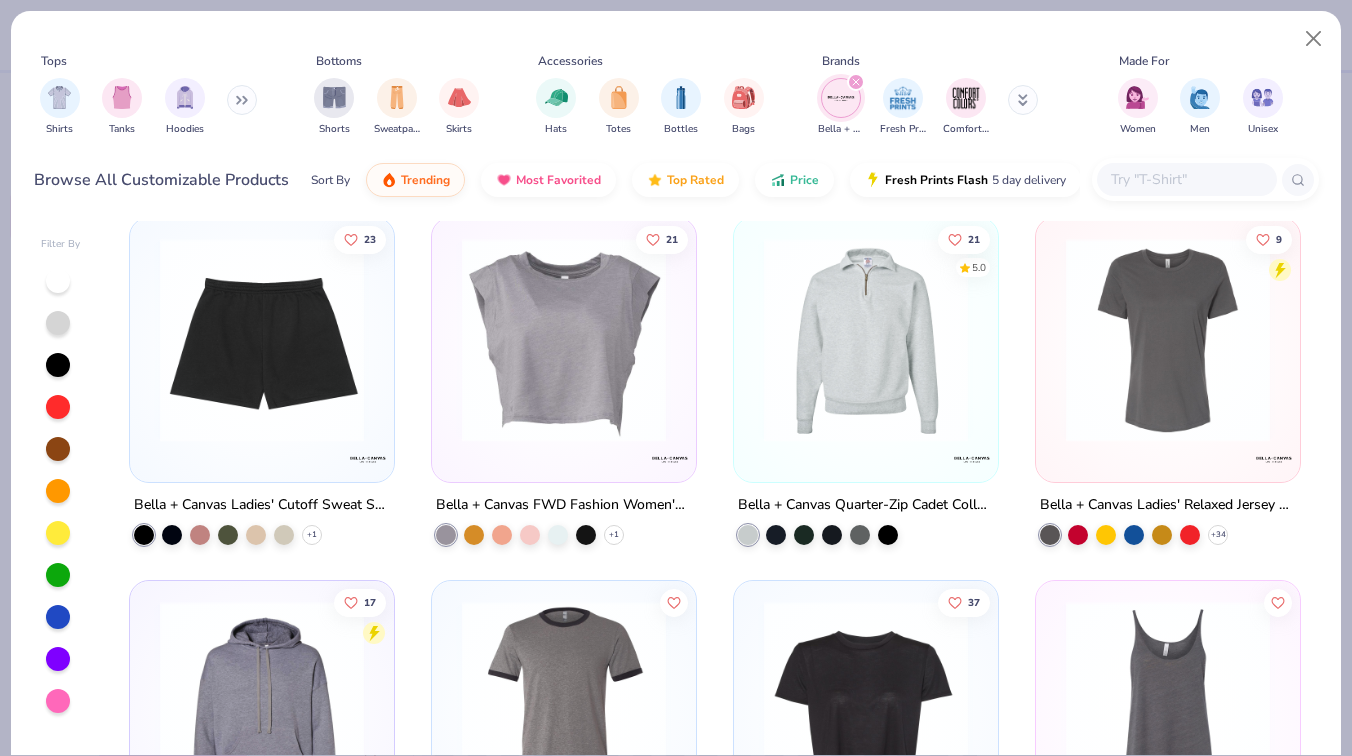 scroll, scrollTop: 1098, scrollLeft: 0, axis: vertical 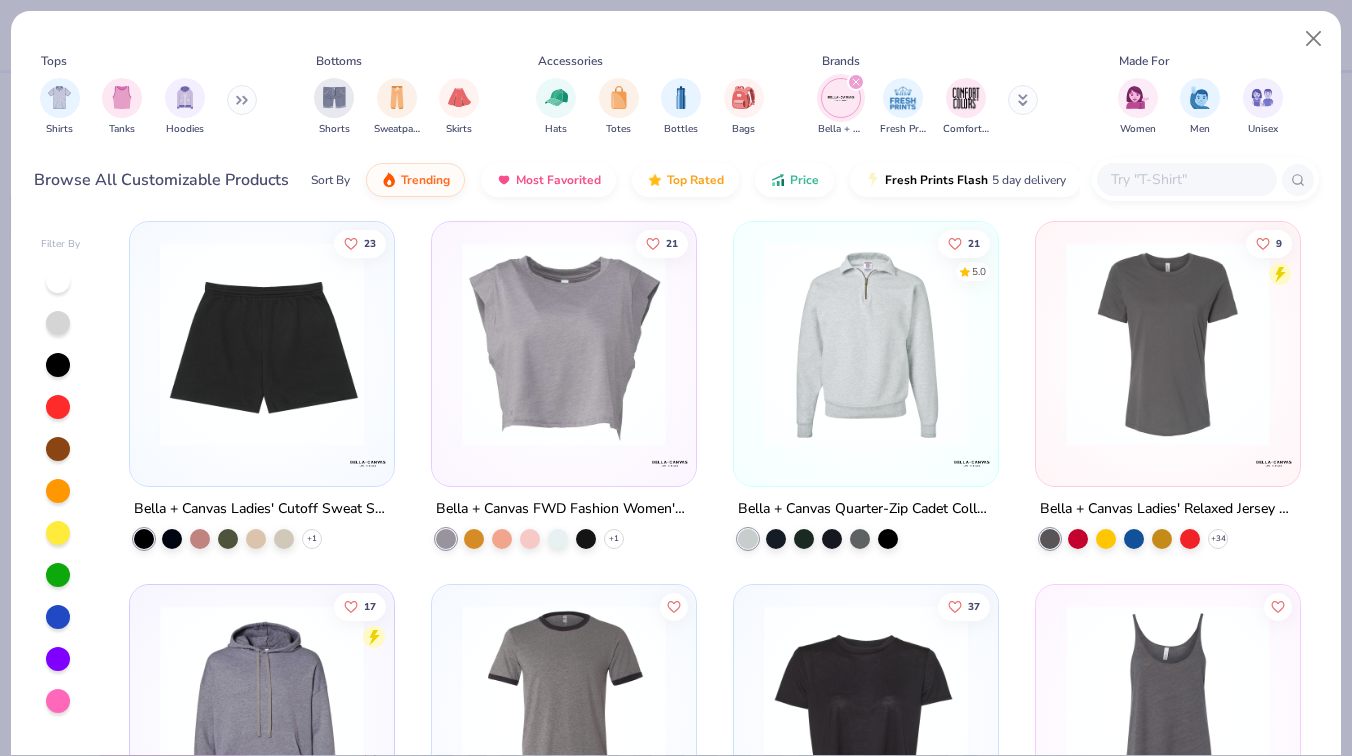 click at bounding box center (262, 344) 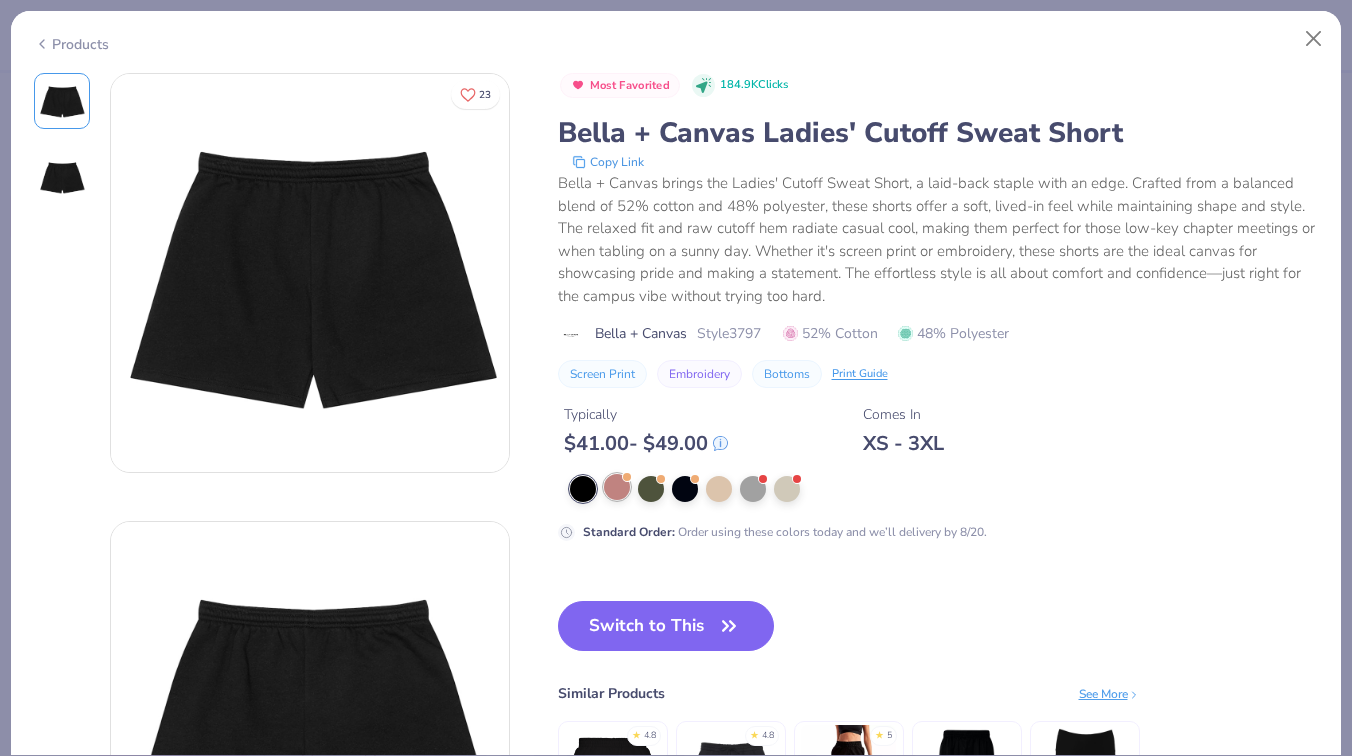 click at bounding box center (617, 487) 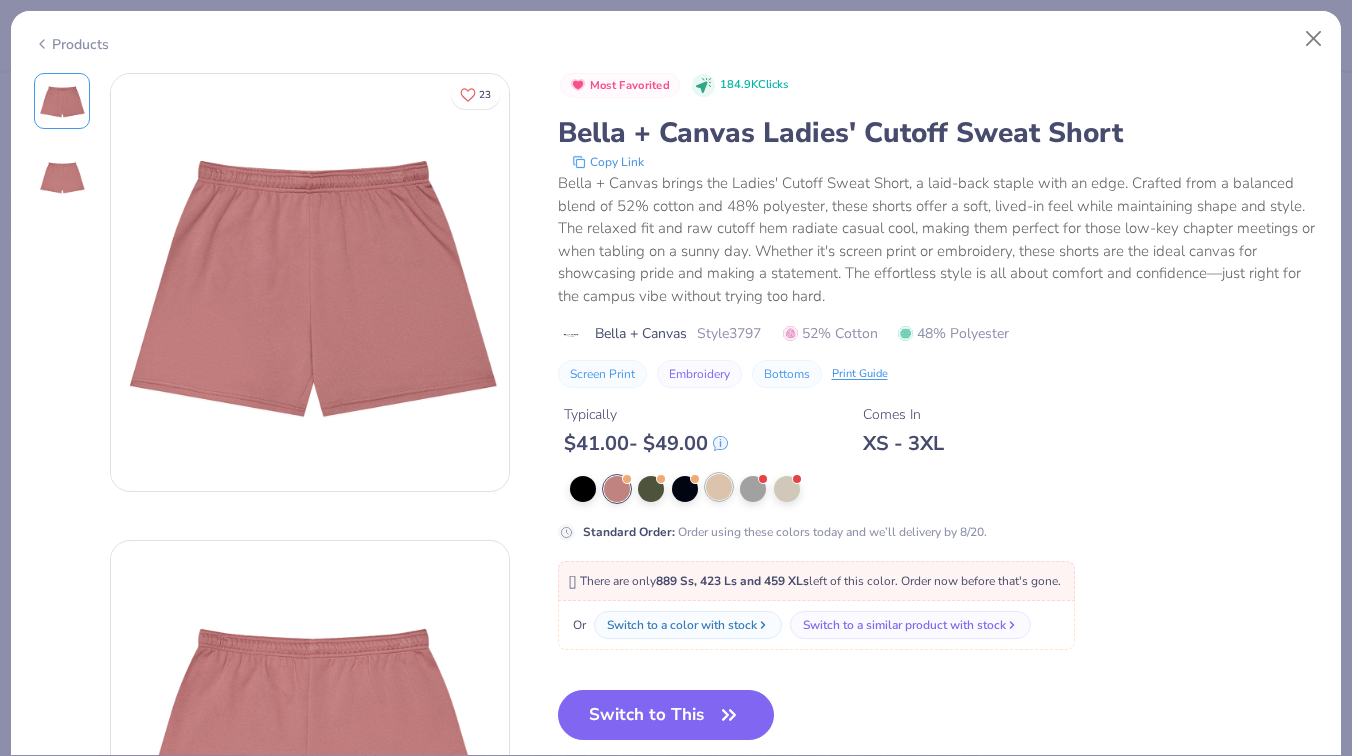 click at bounding box center [719, 487] 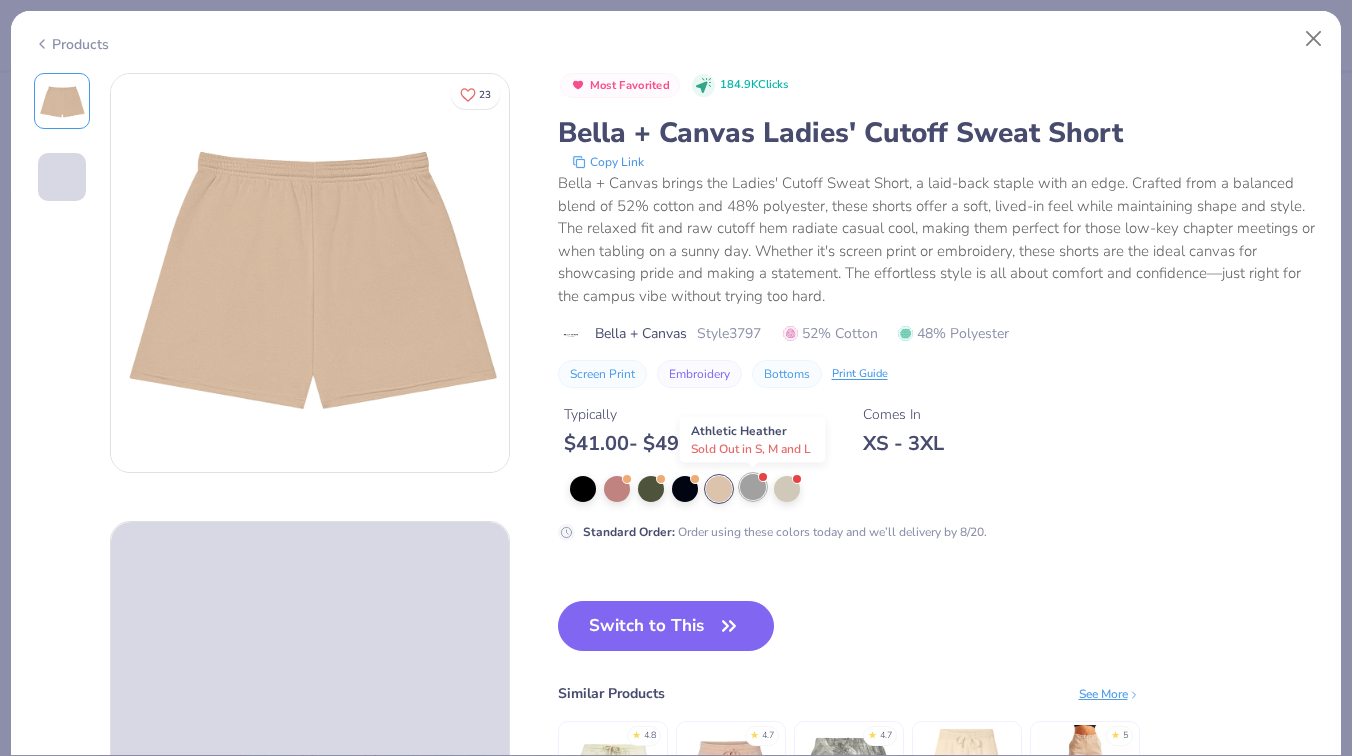 click at bounding box center (763, 477) 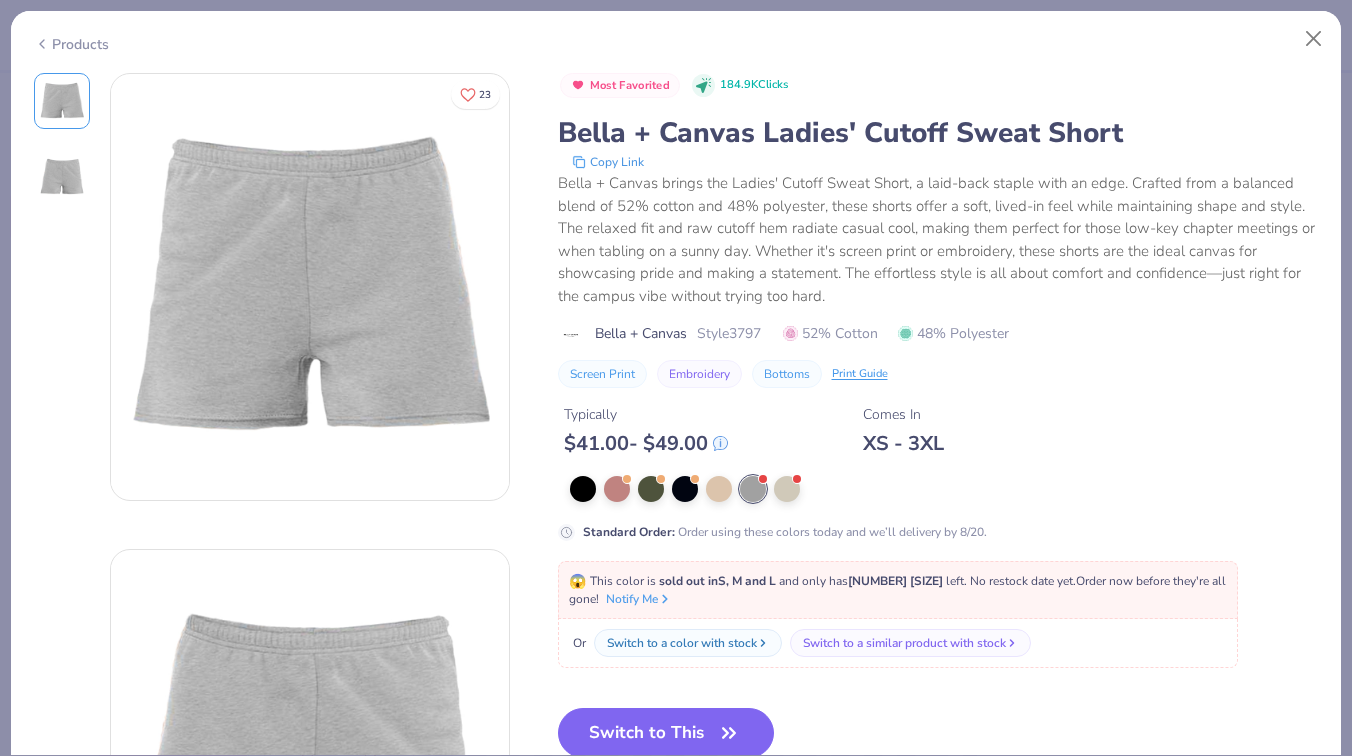 click on "Products" at bounding box center [71, 44] 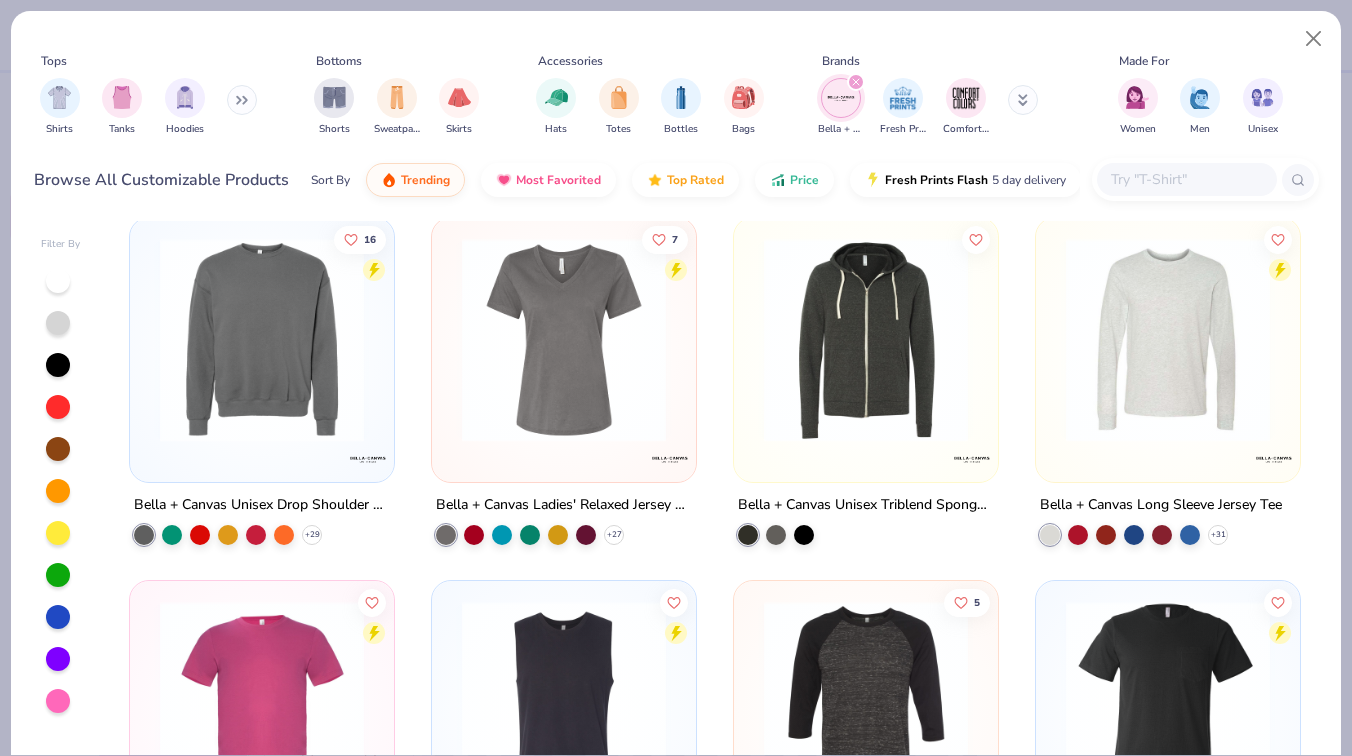 scroll, scrollTop: 7255, scrollLeft: 0, axis: vertical 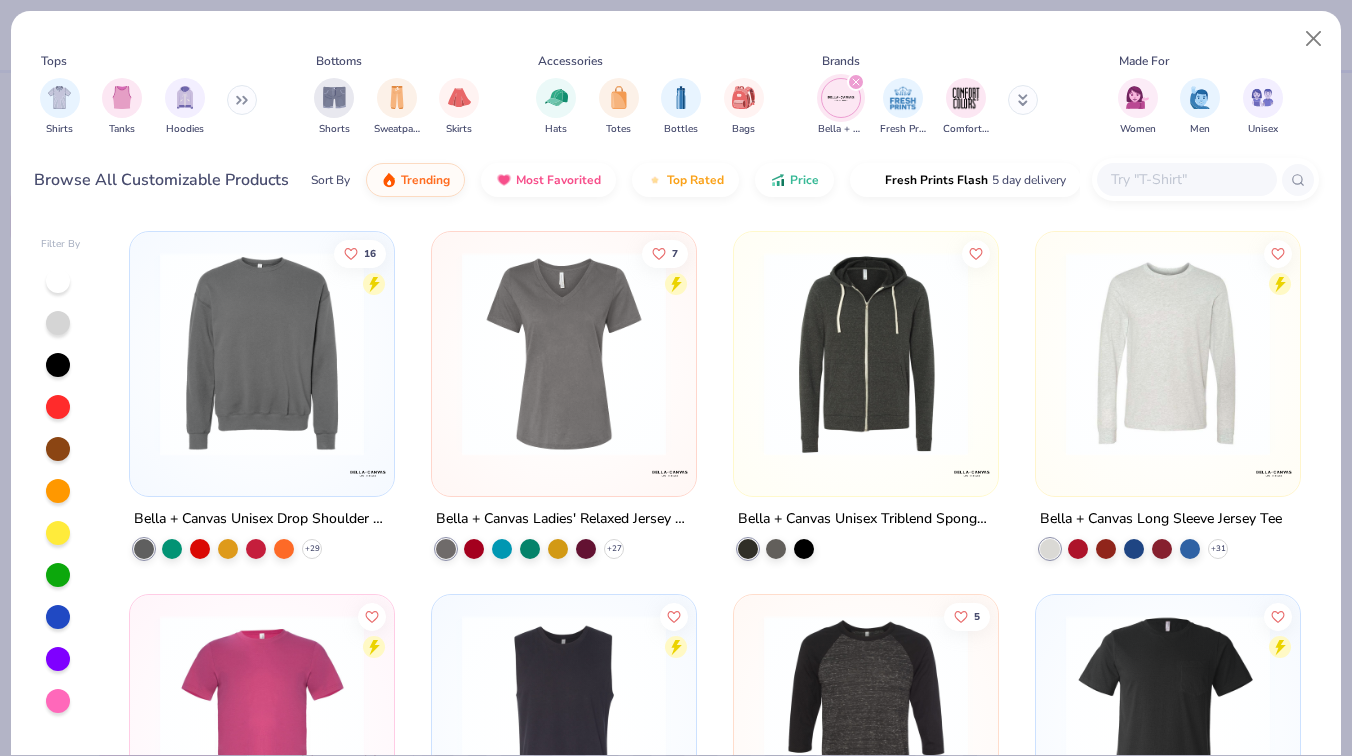 click at bounding box center [866, 354] 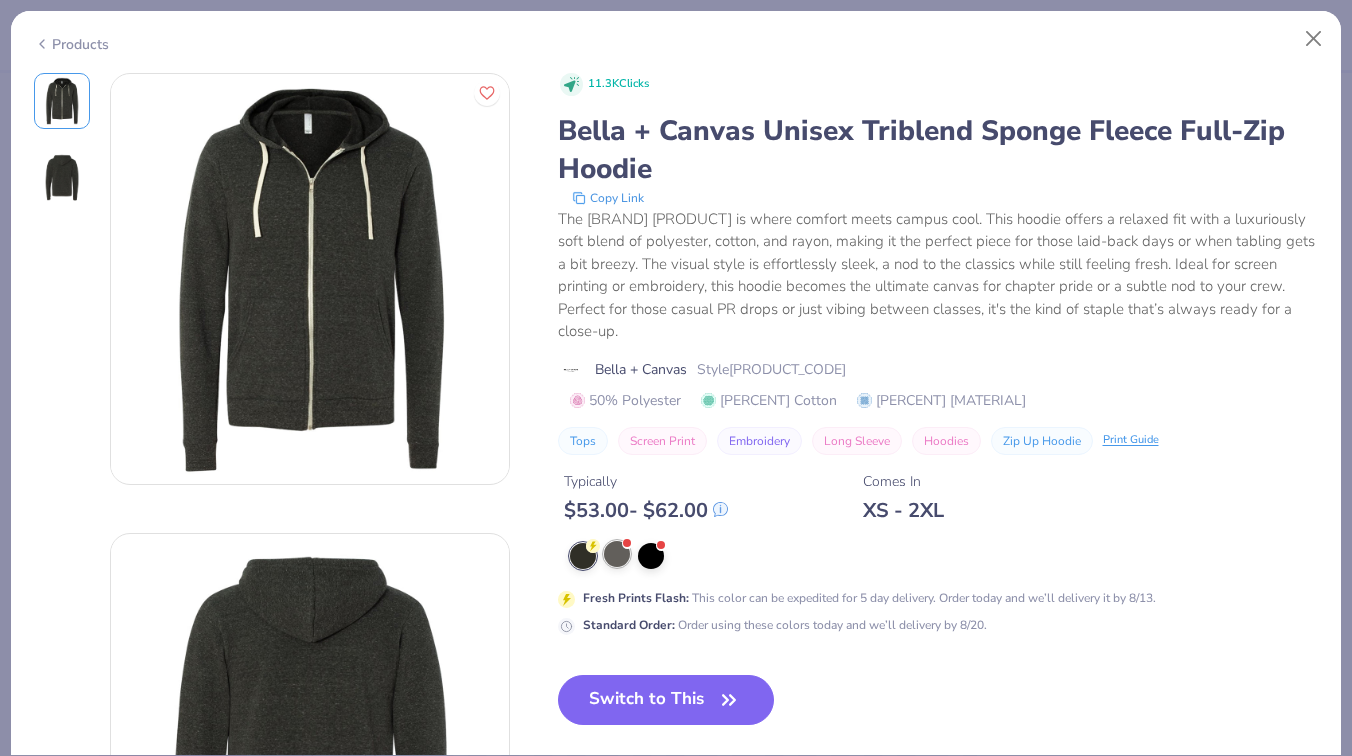 click at bounding box center [617, 554] 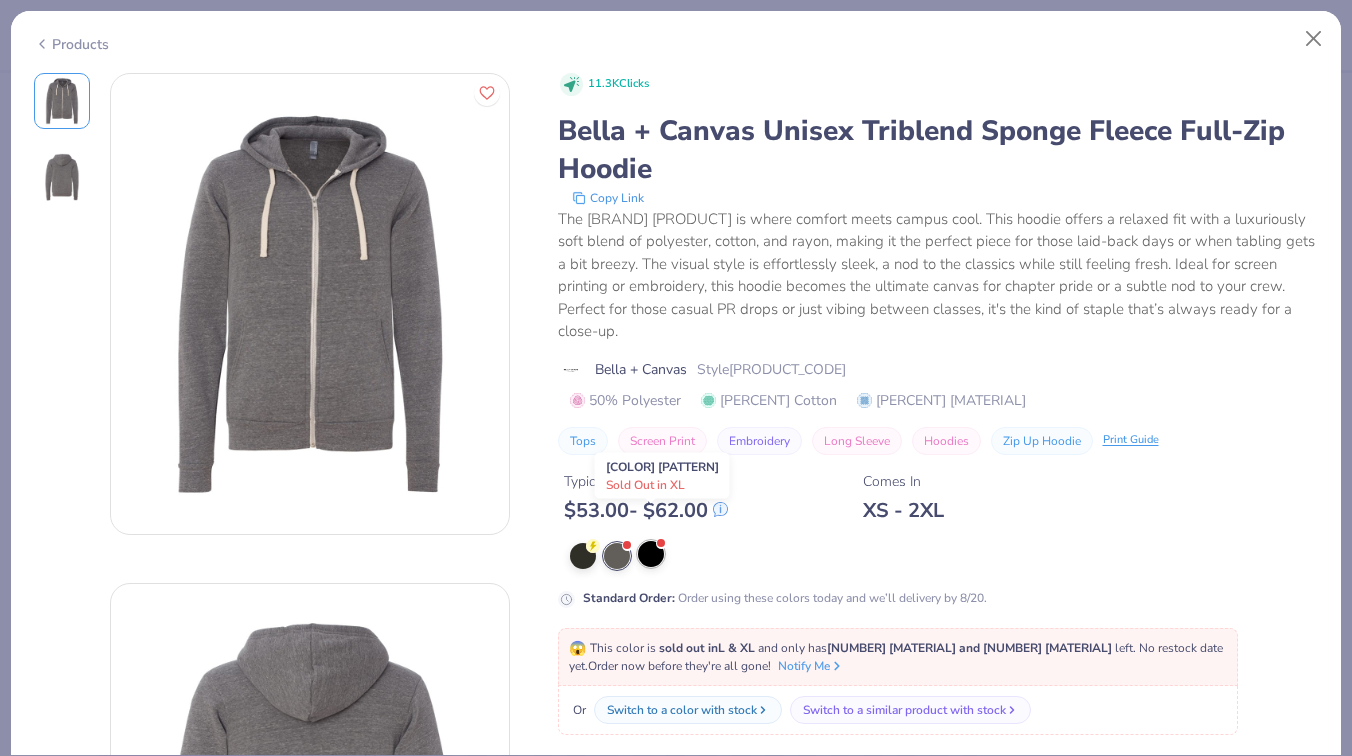click at bounding box center [651, 554] 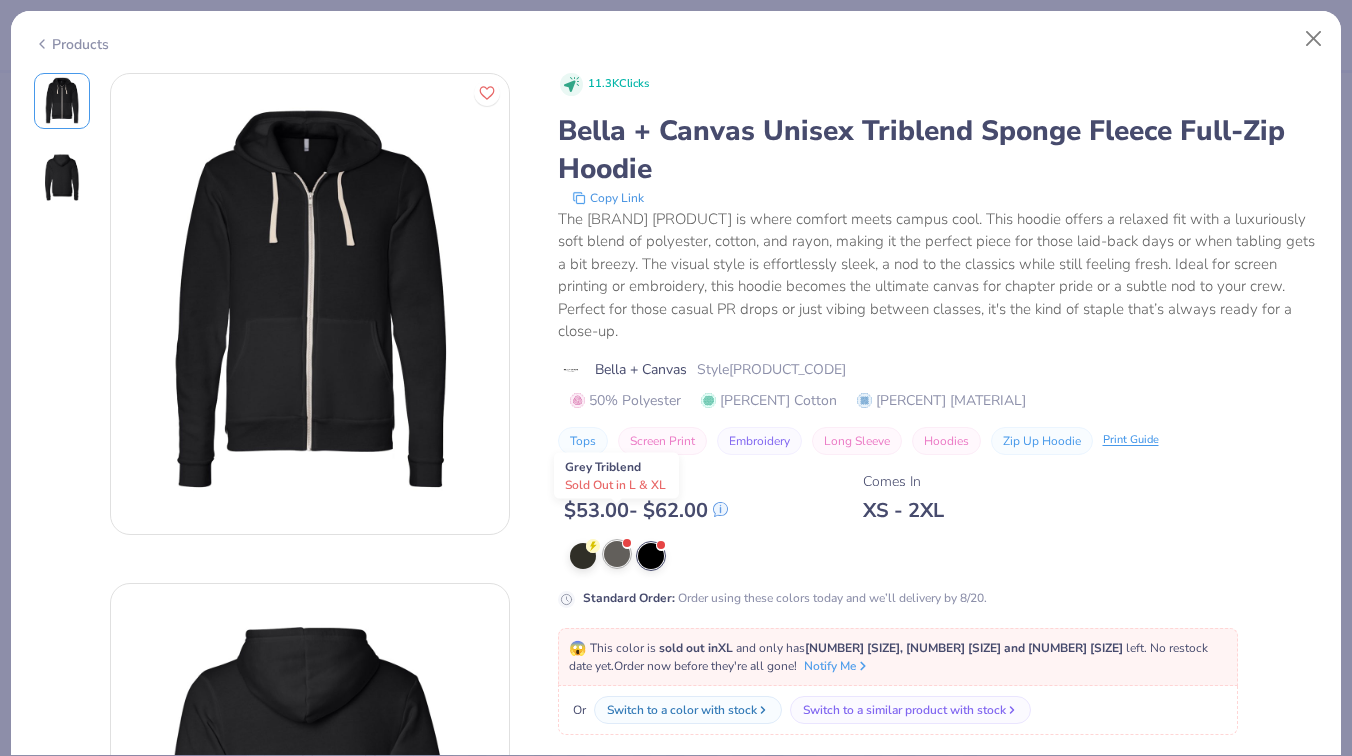 click at bounding box center (617, 554) 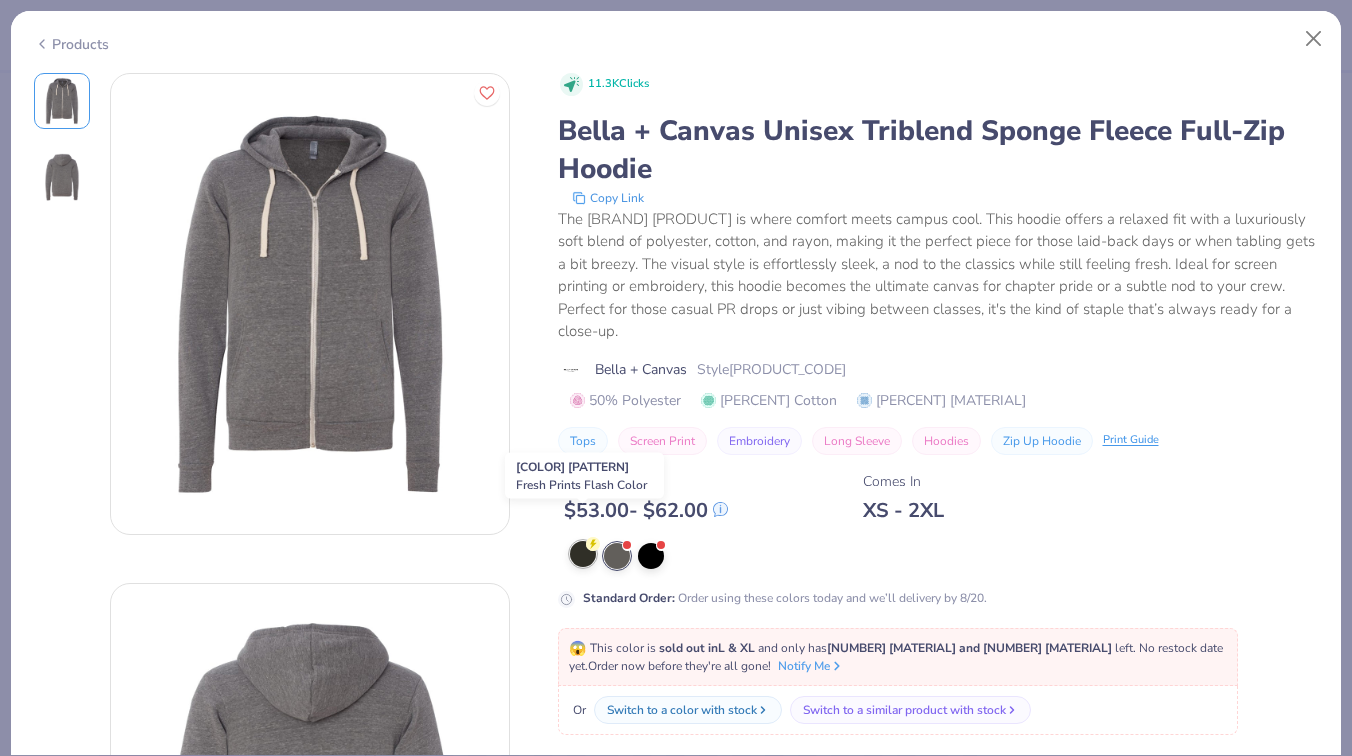 click at bounding box center (583, 554) 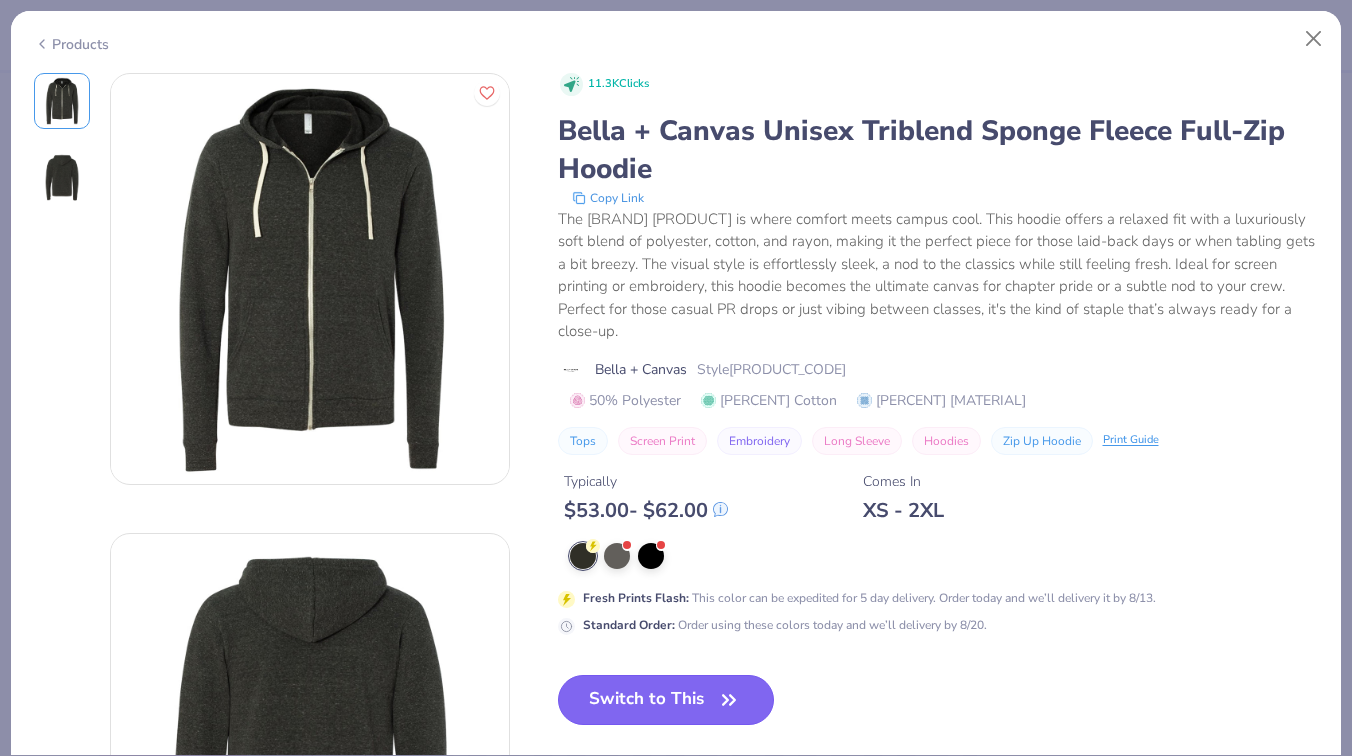 click on "Switch to This" at bounding box center [666, 700] 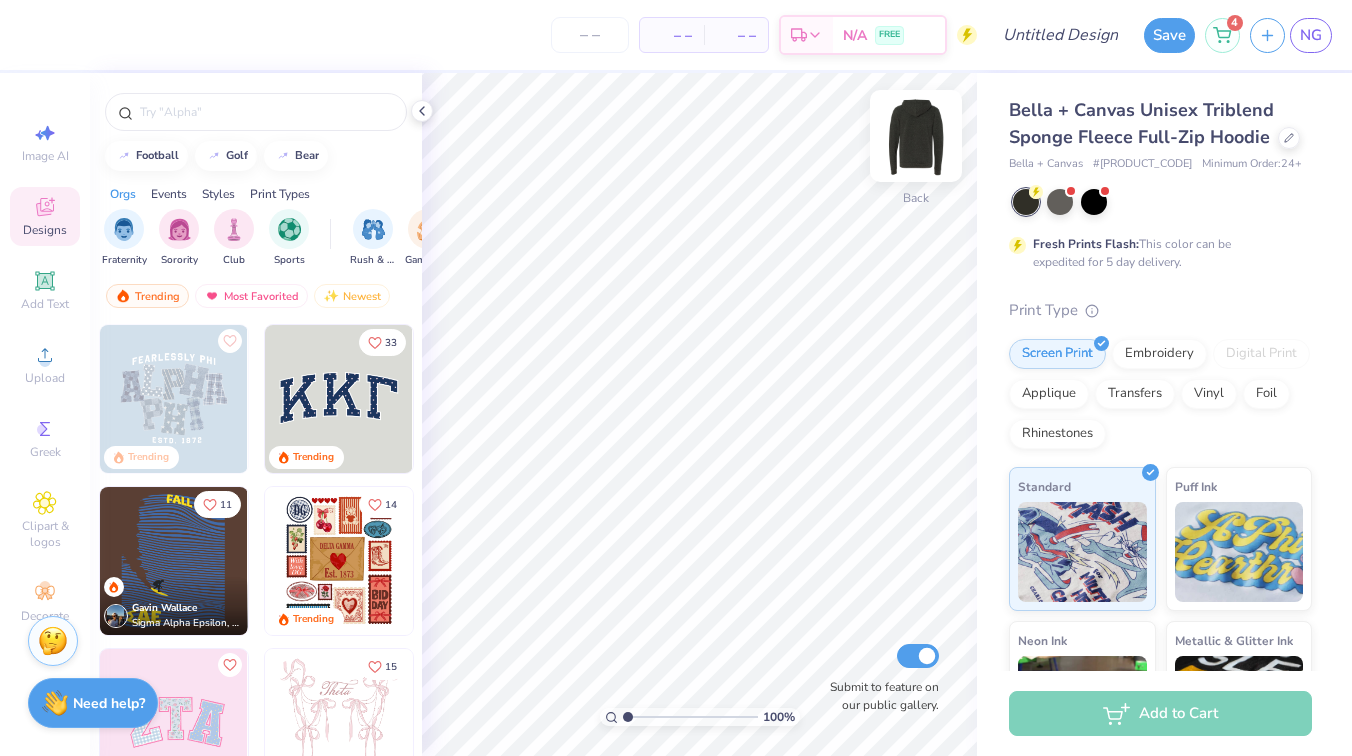 click at bounding box center (916, 136) 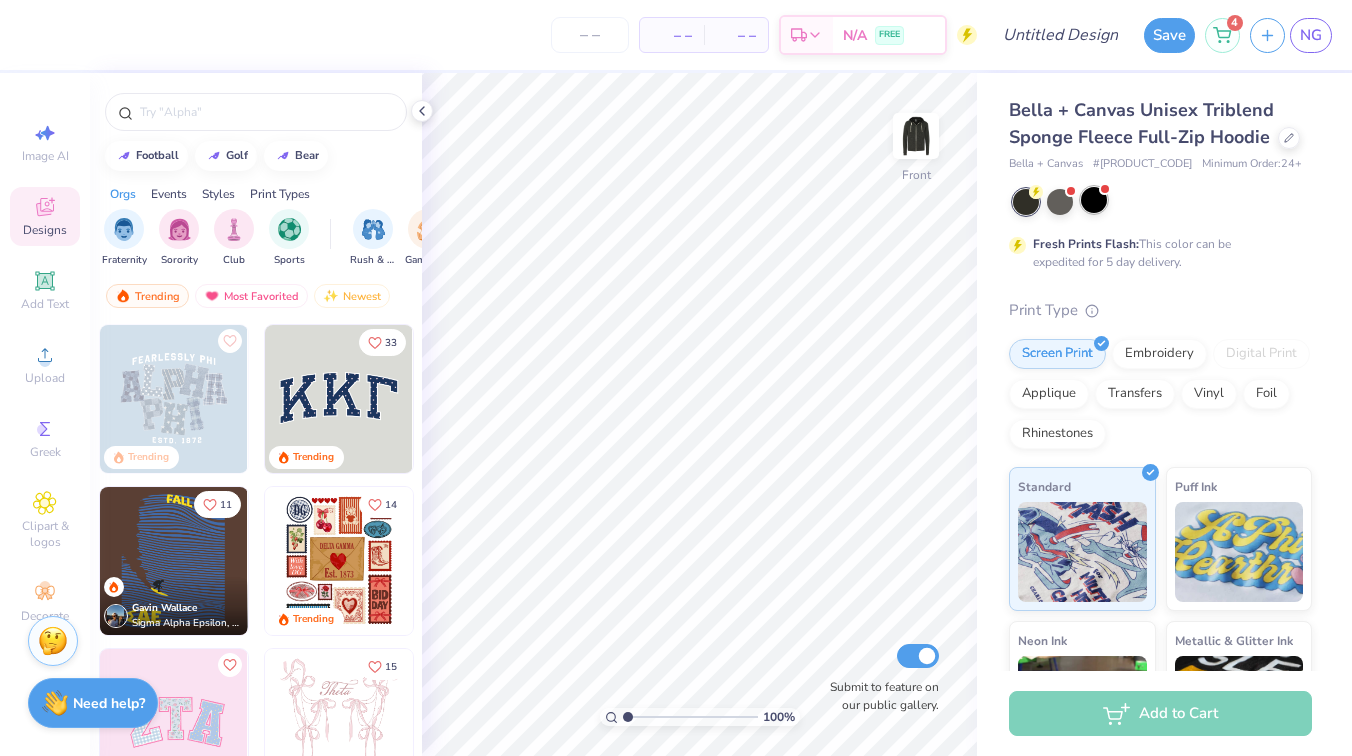 click at bounding box center [1094, 200] 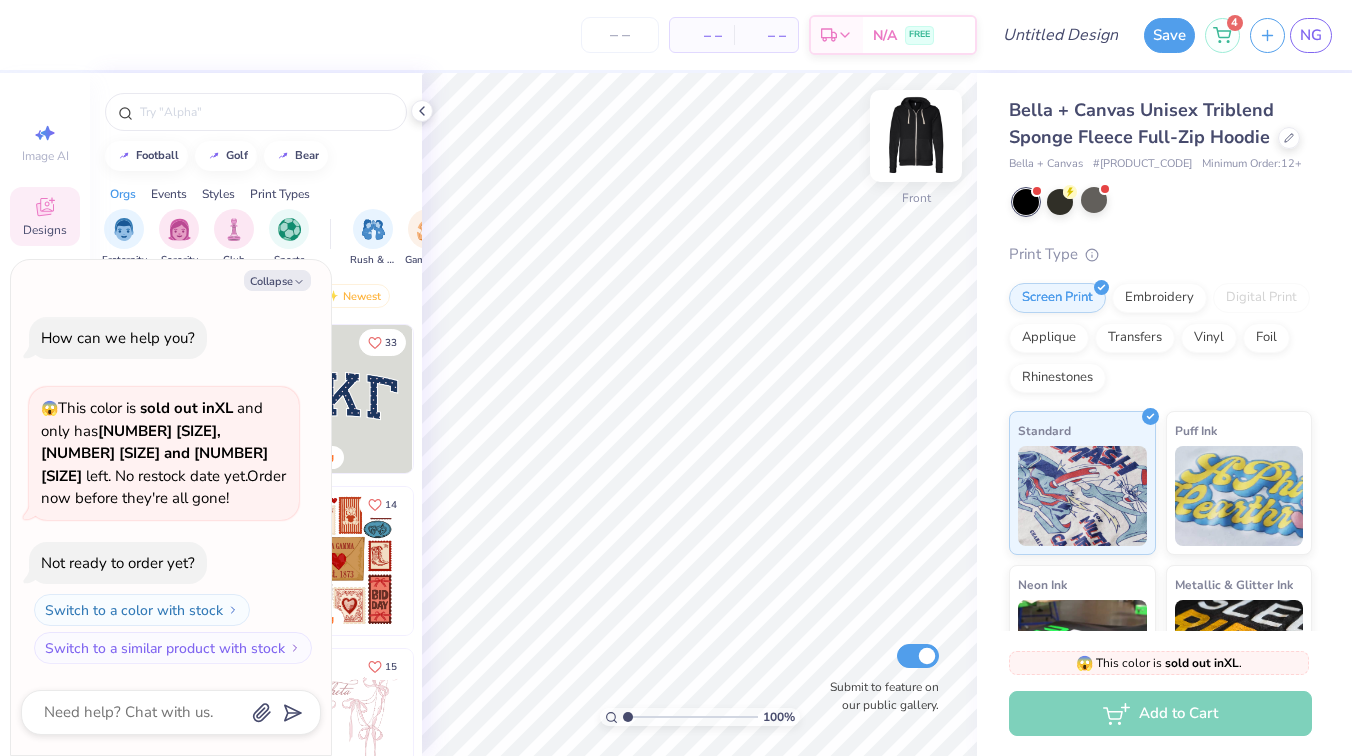 click at bounding box center (916, 136) 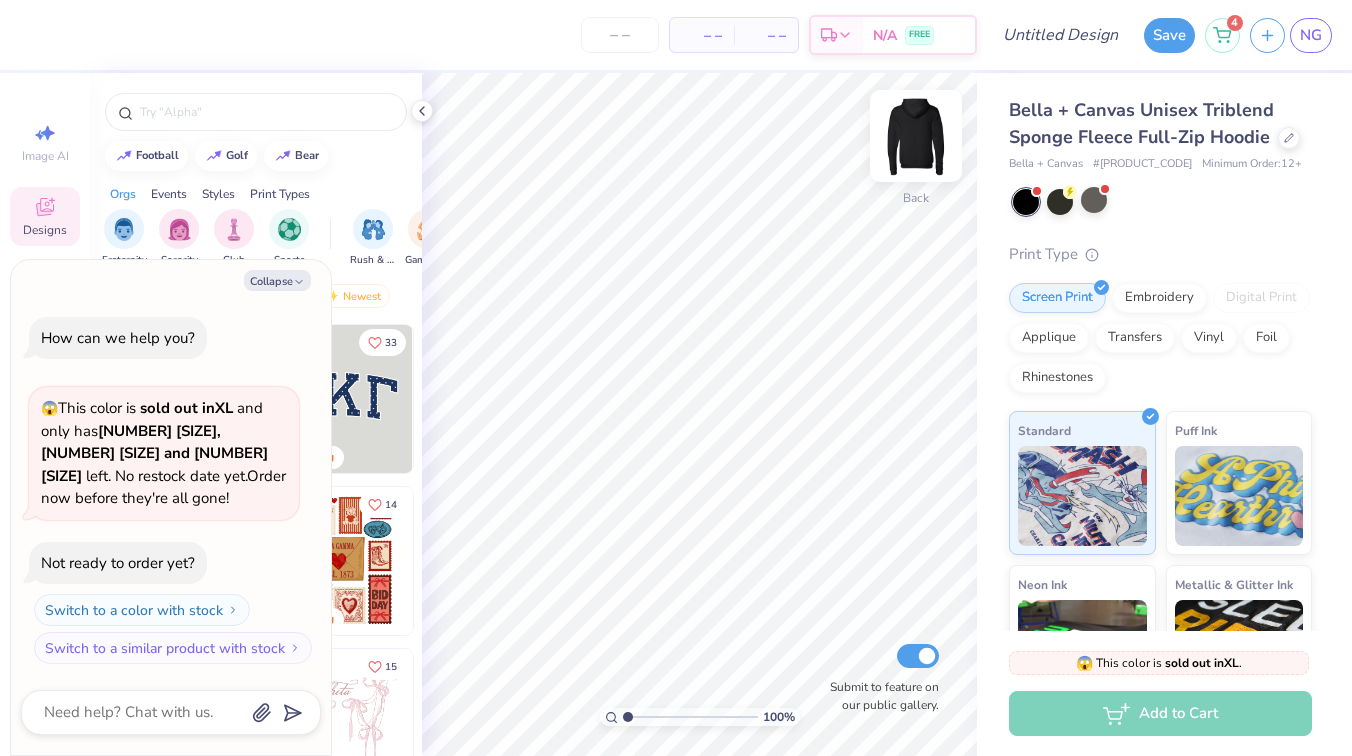 click at bounding box center [916, 136] 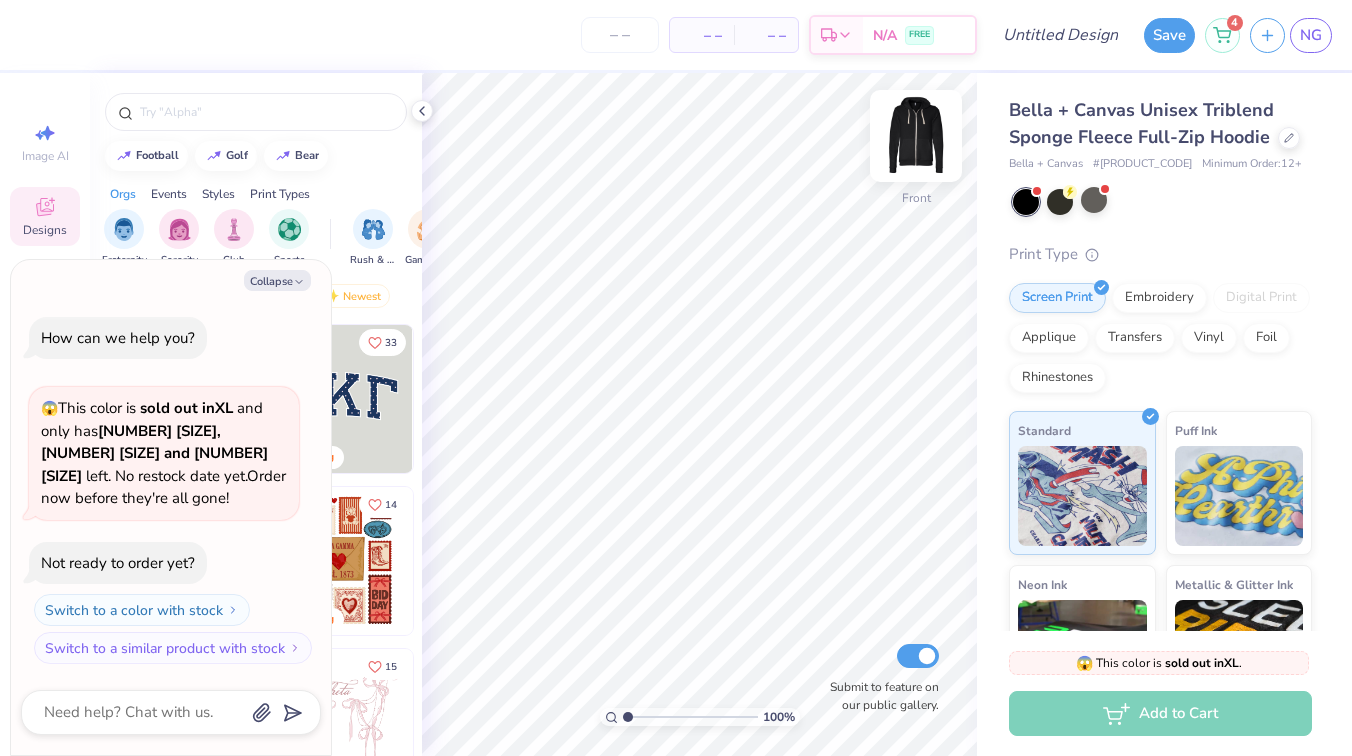 click at bounding box center (916, 136) 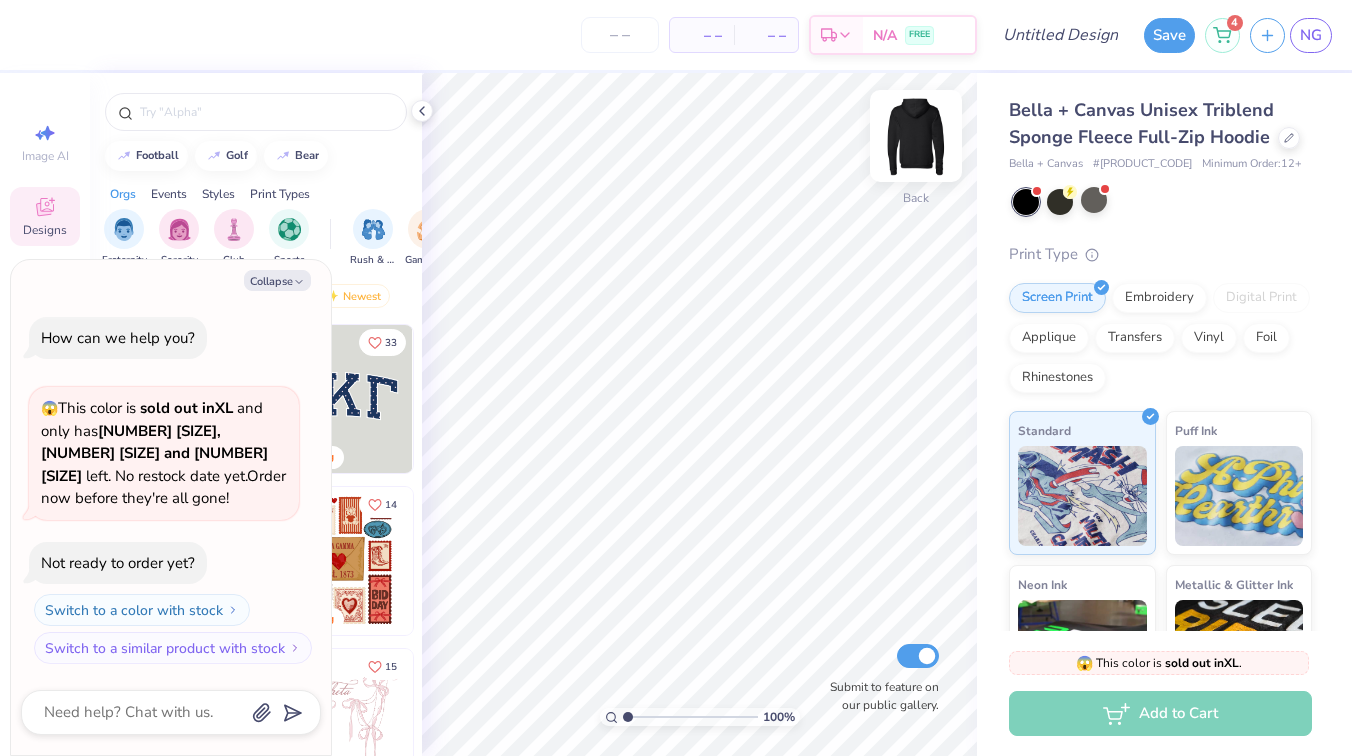 click at bounding box center (916, 136) 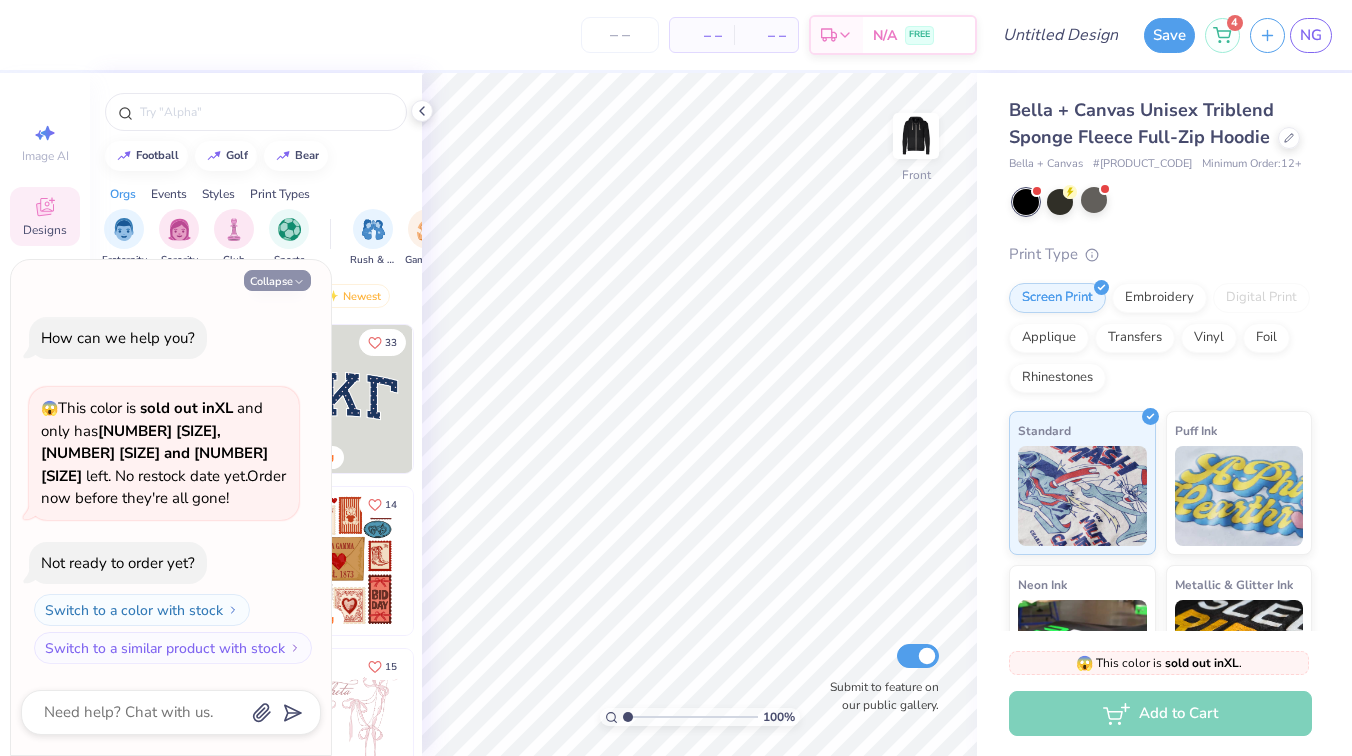 click on "Collapse" at bounding box center (277, 280) 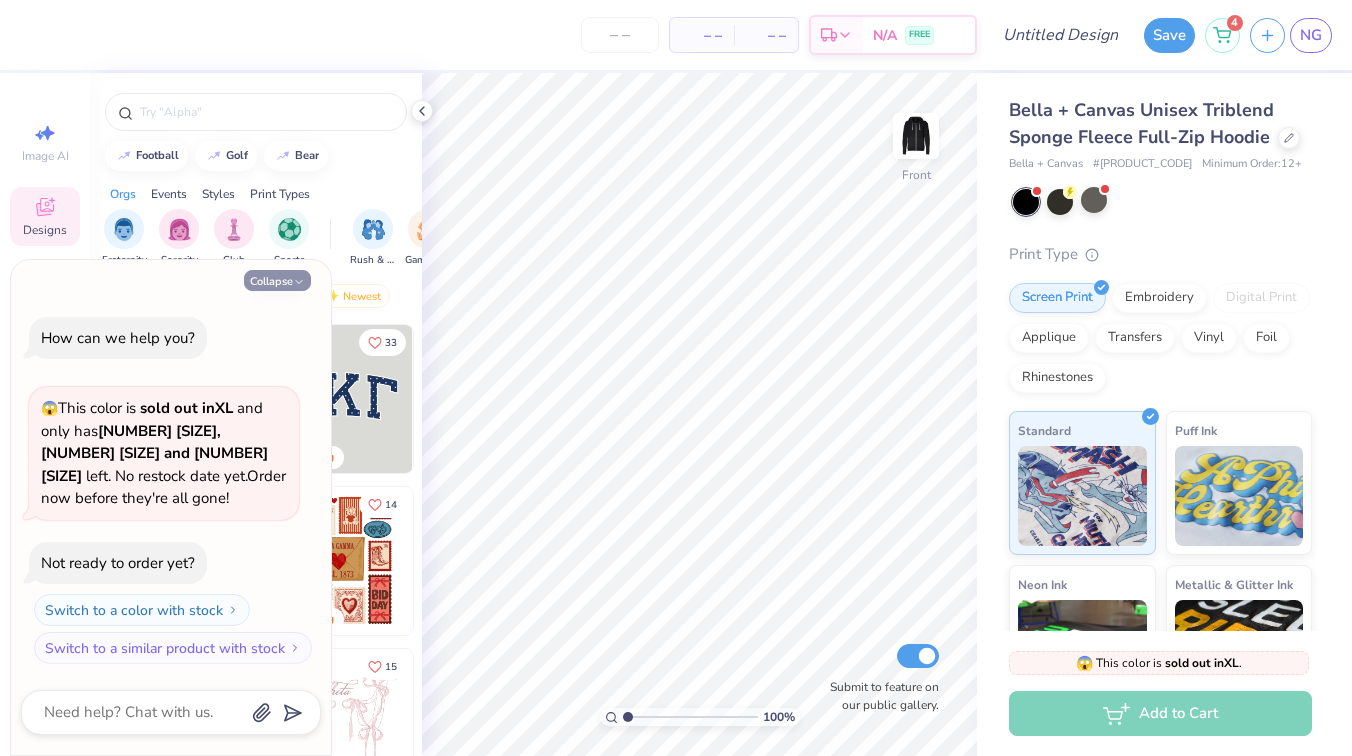 type on "x" 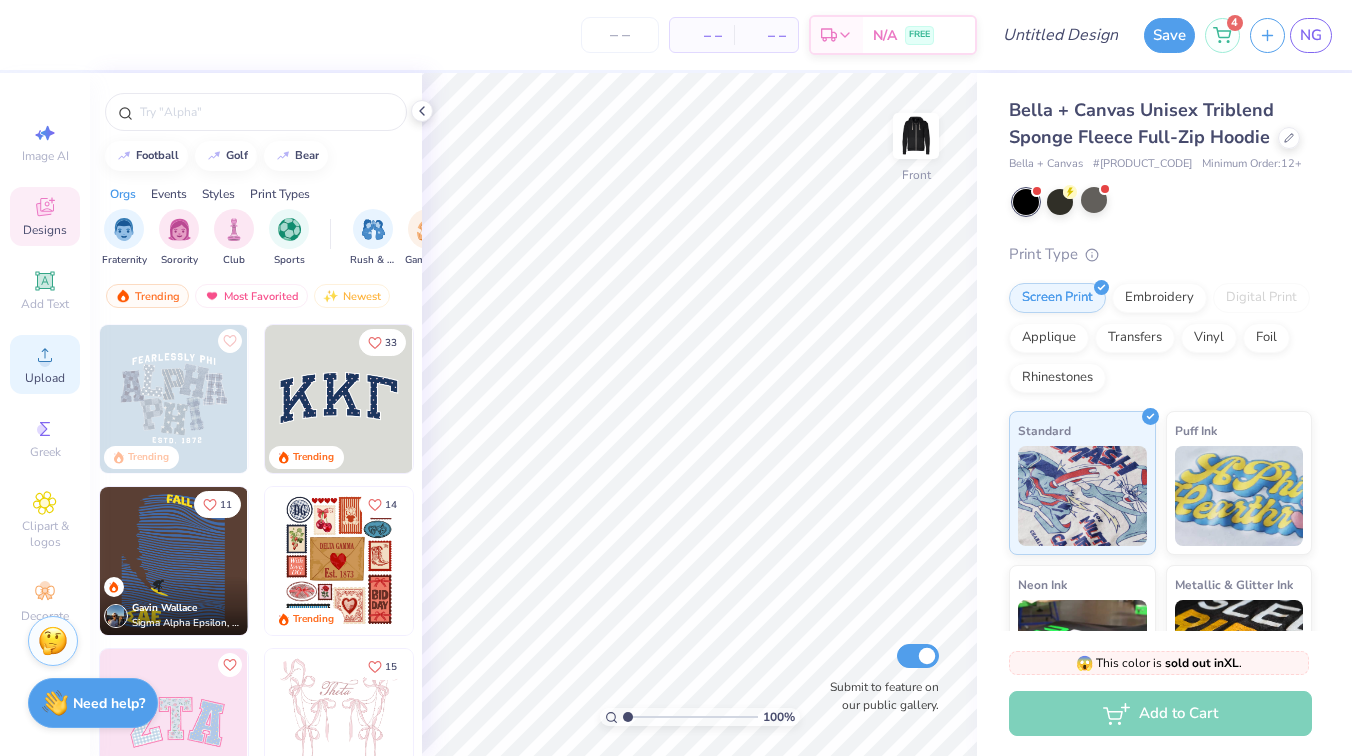 click 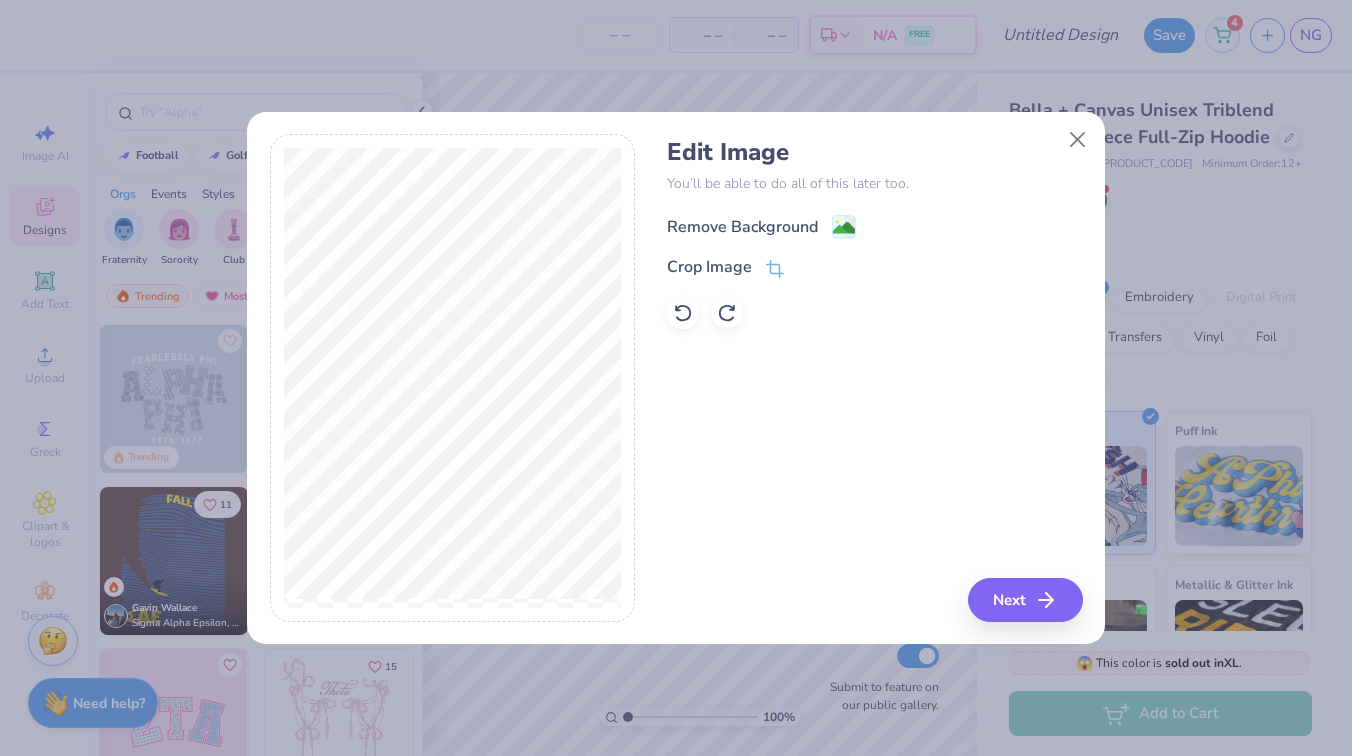 click on "Remove Background" at bounding box center (742, 227) 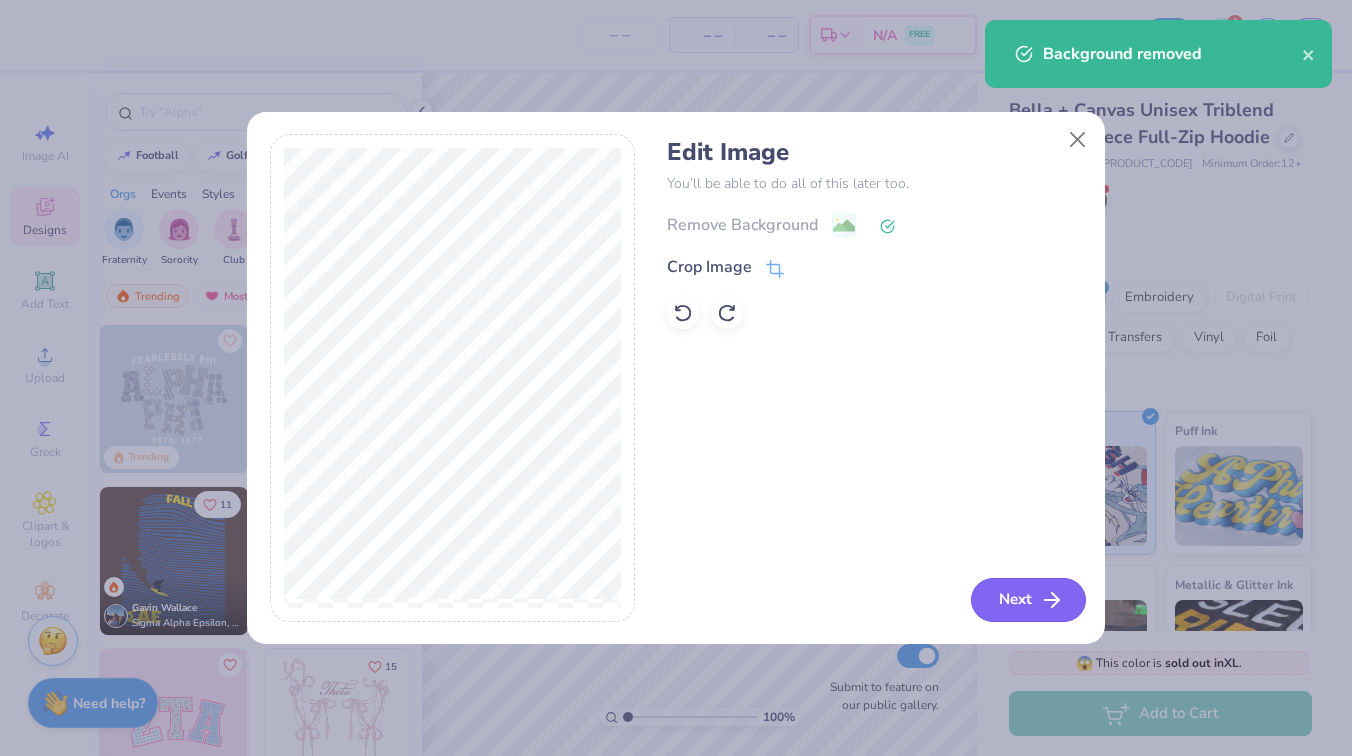 click on "Next" at bounding box center [1028, 600] 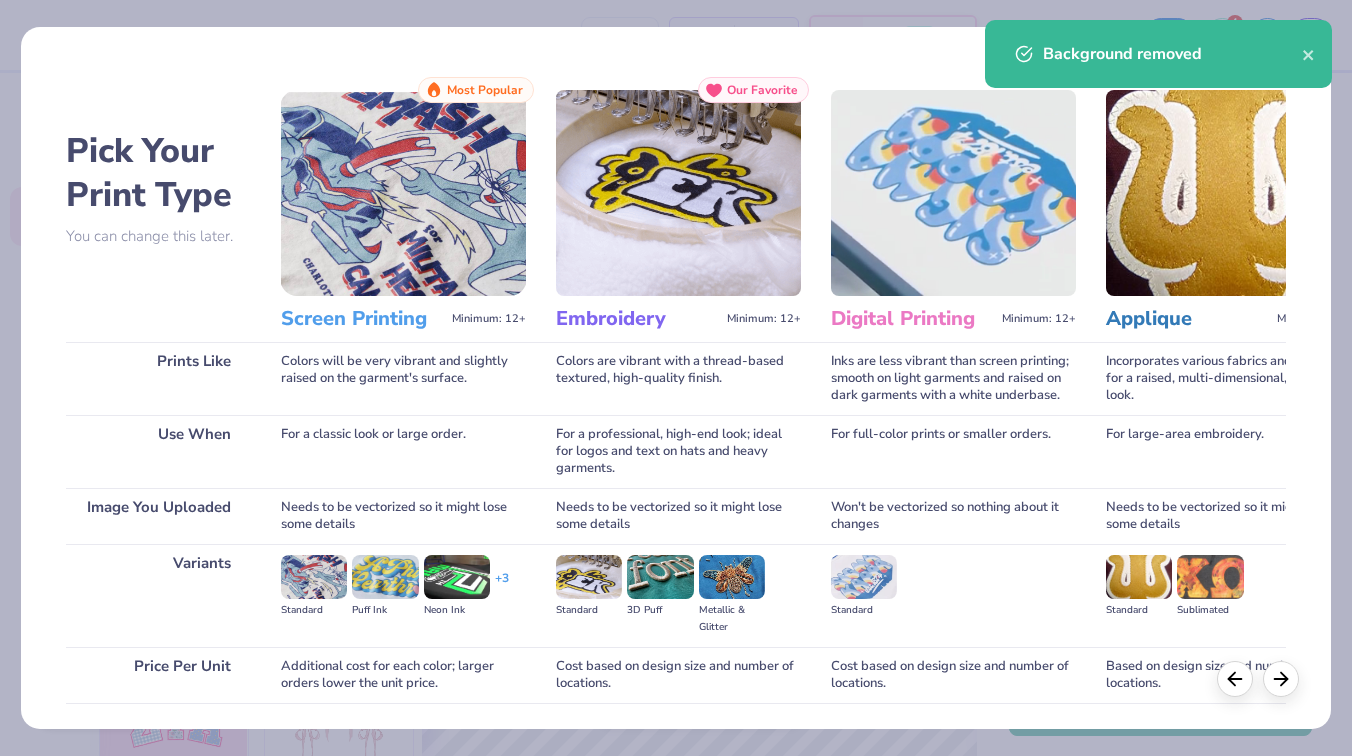 scroll, scrollTop: 141, scrollLeft: 0, axis: vertical 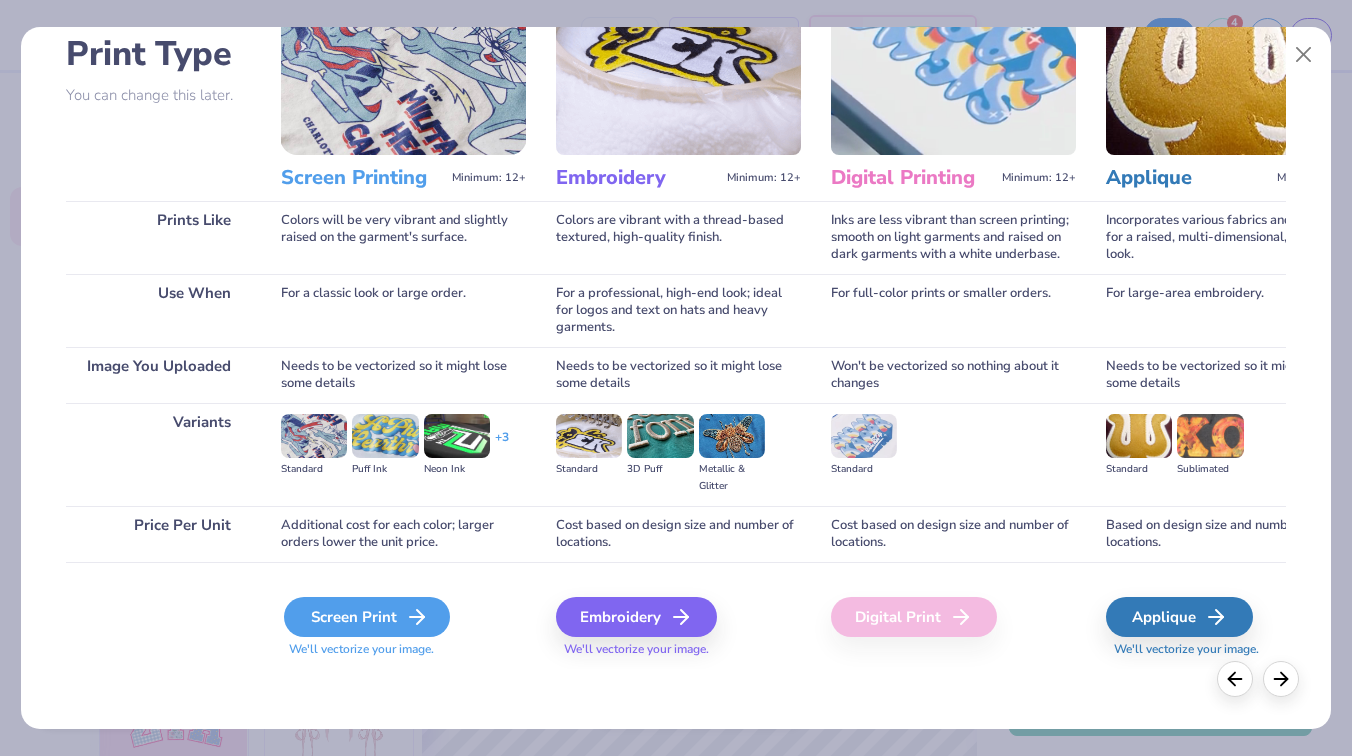 click on "Screen Print" at bounding box center [367, 617] 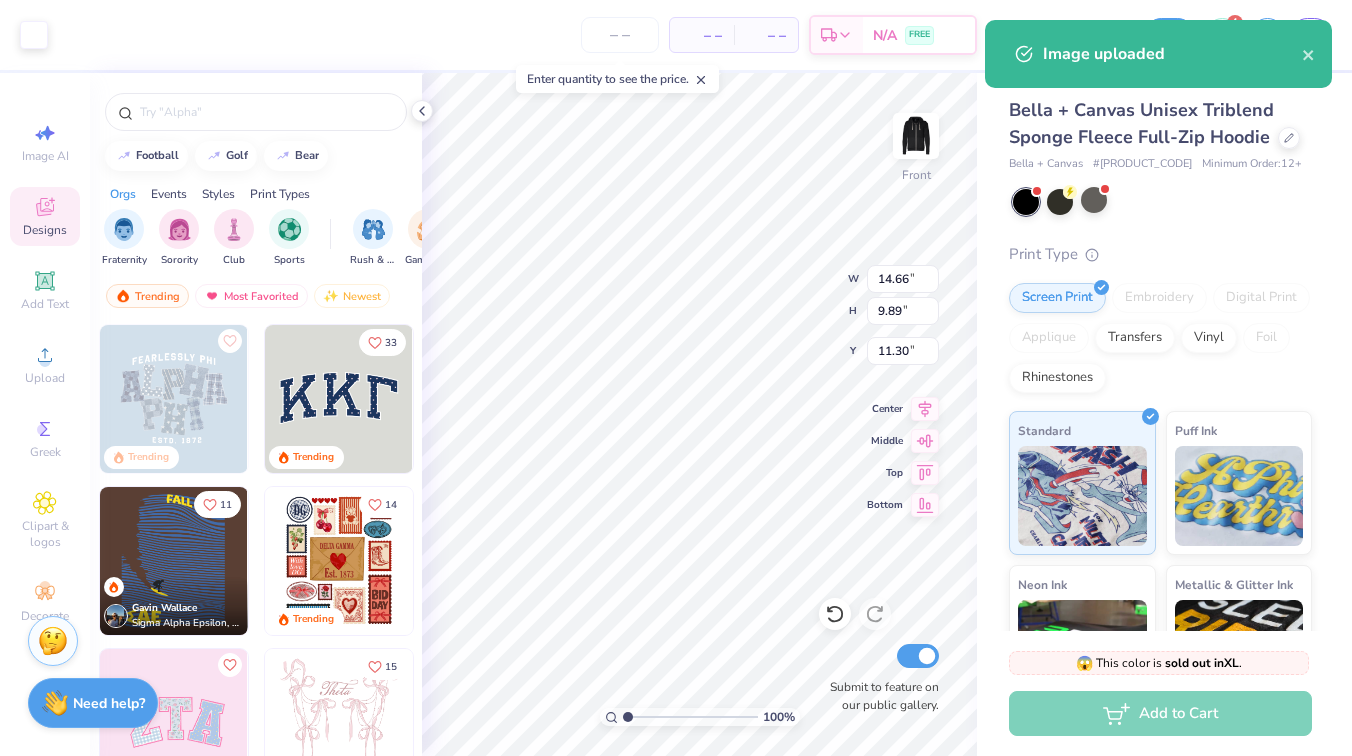 type on "13.58" 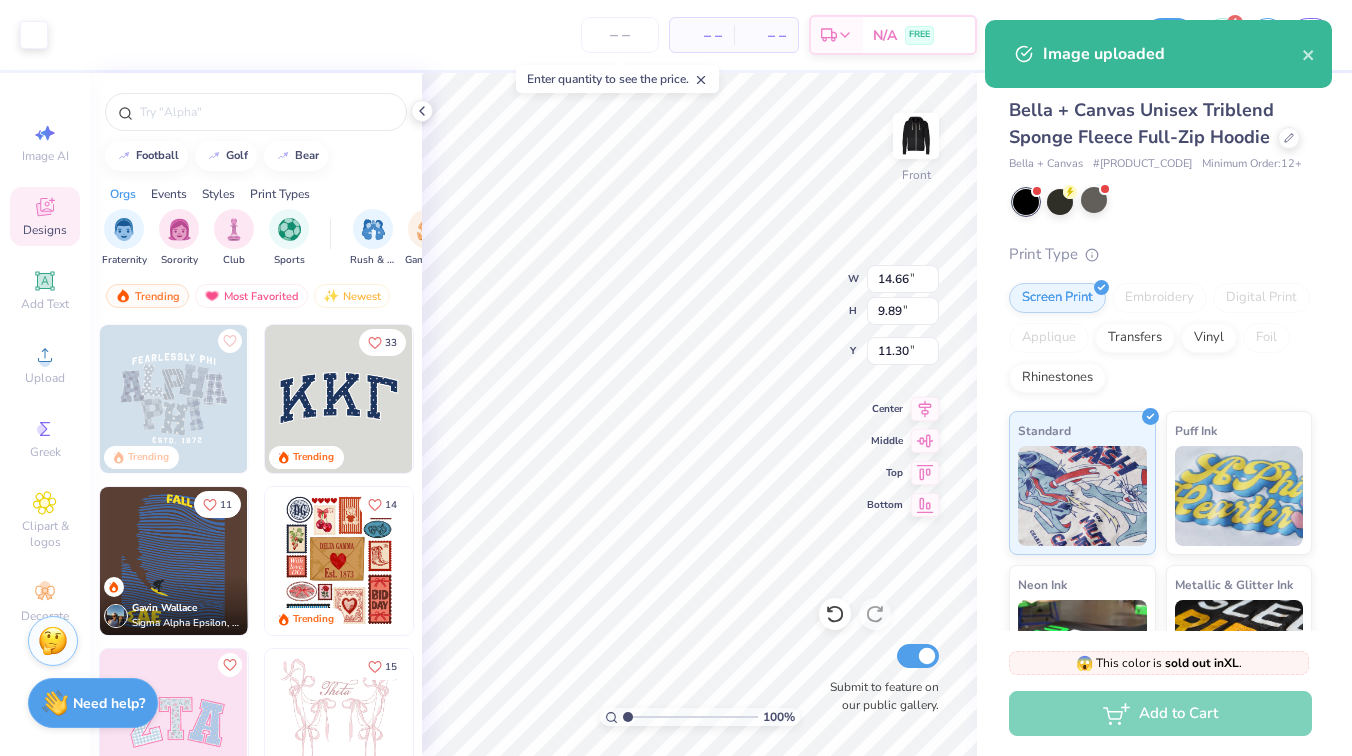 type on "9.16" 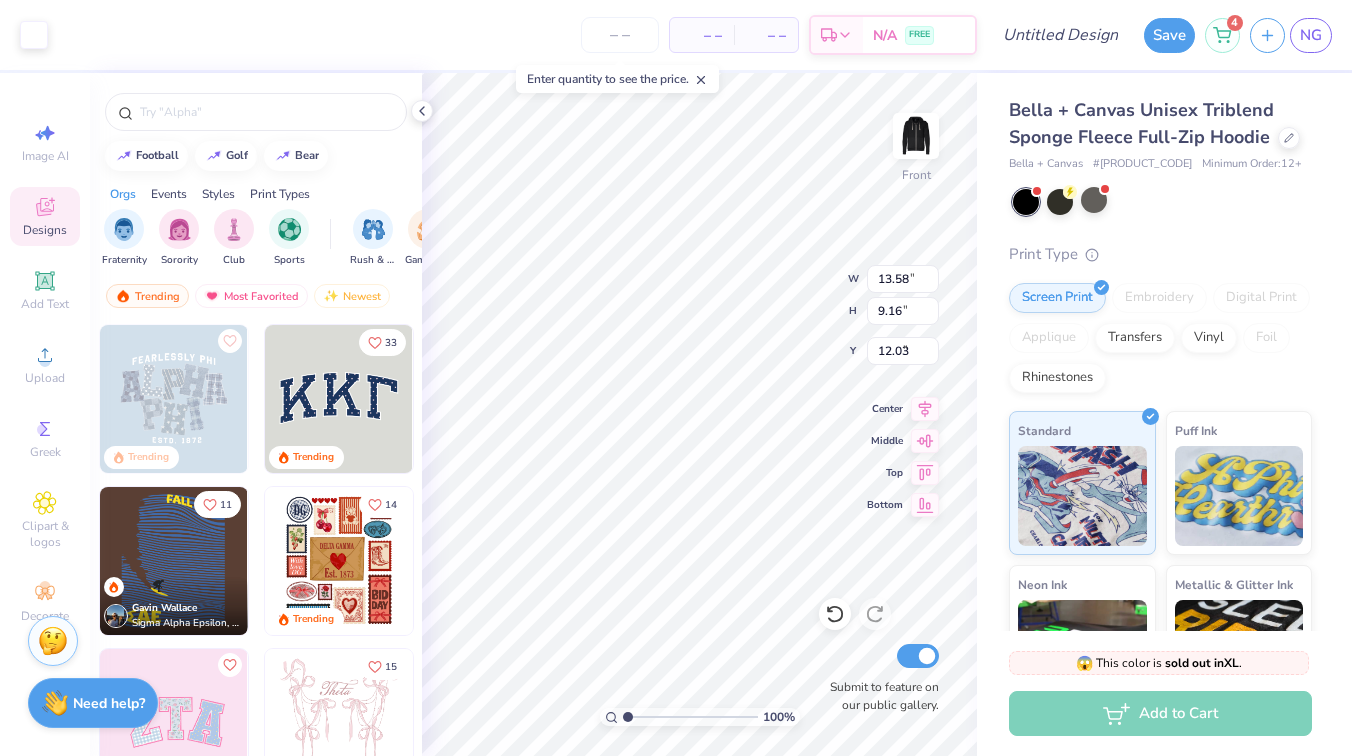 type on "6.00" 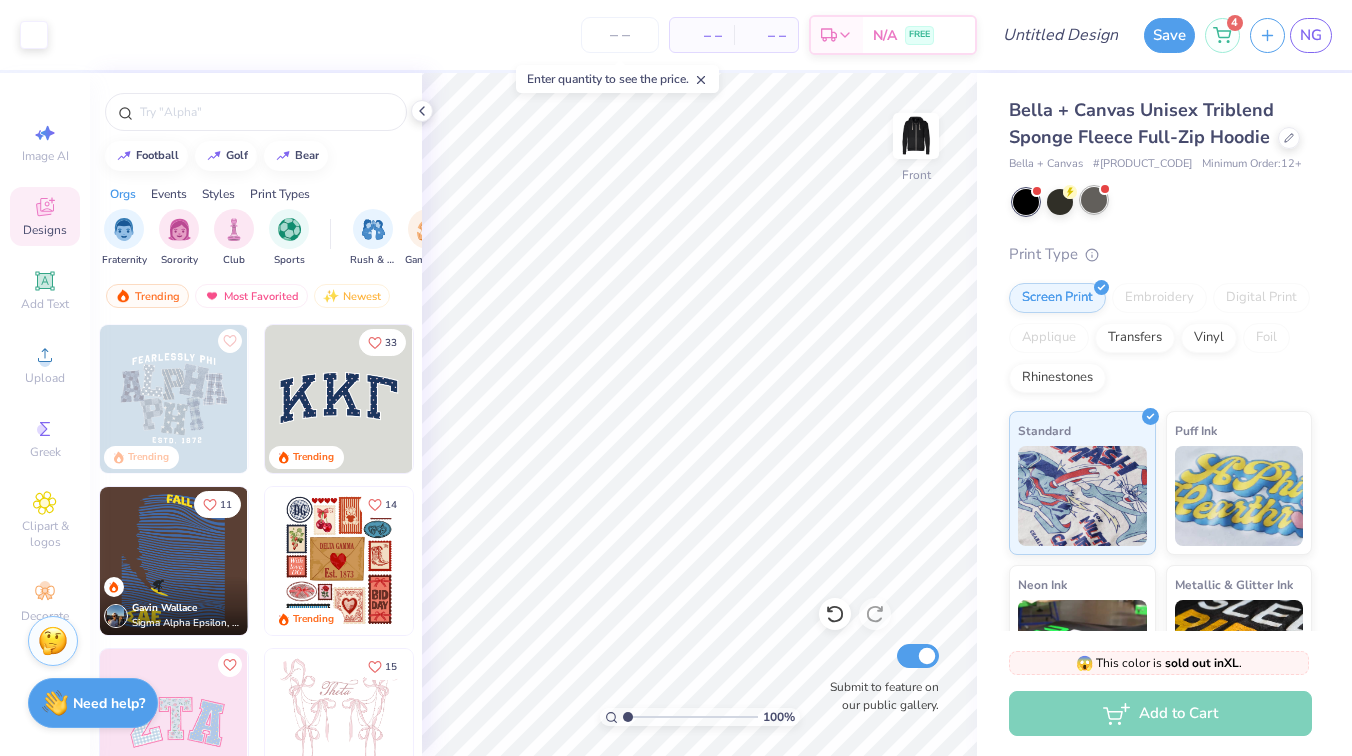click at bounding box center (1094, 200) 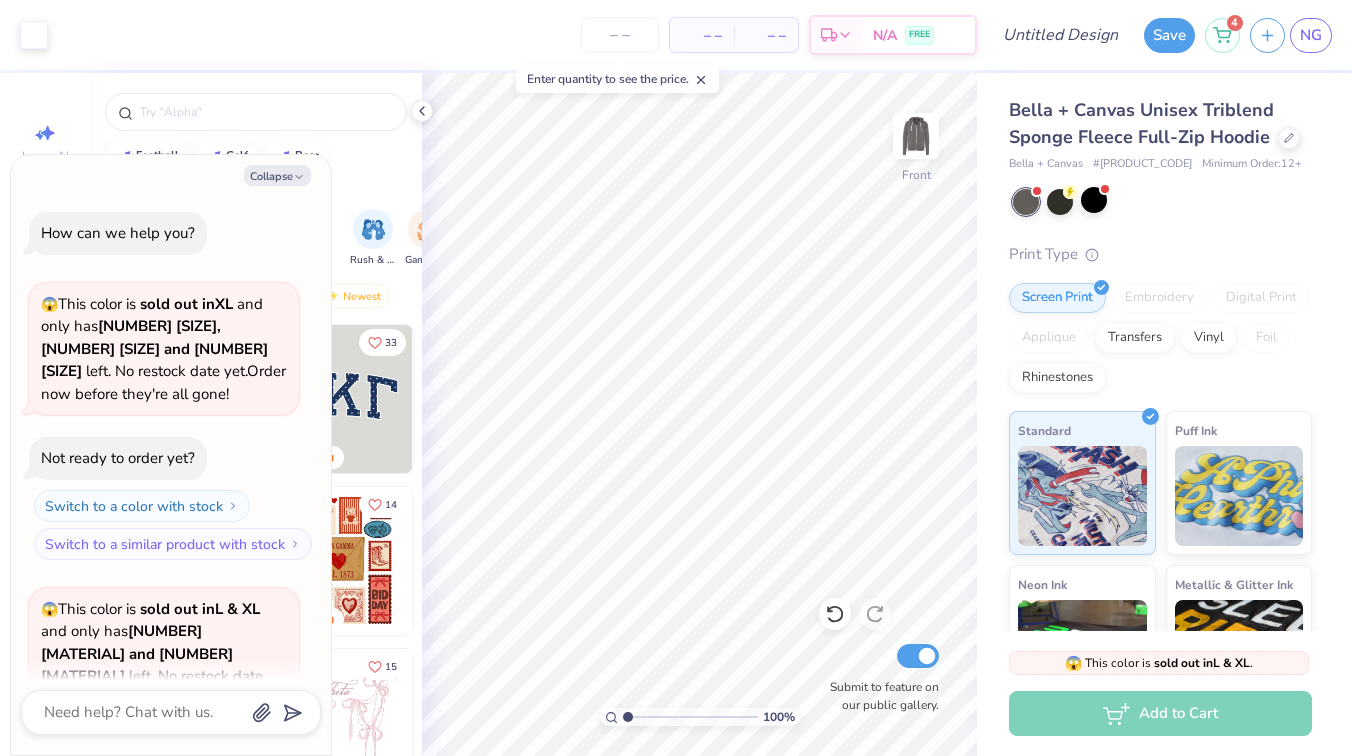 scroll, scrollTop: 155, scrollLeft: 0, axis: vertical 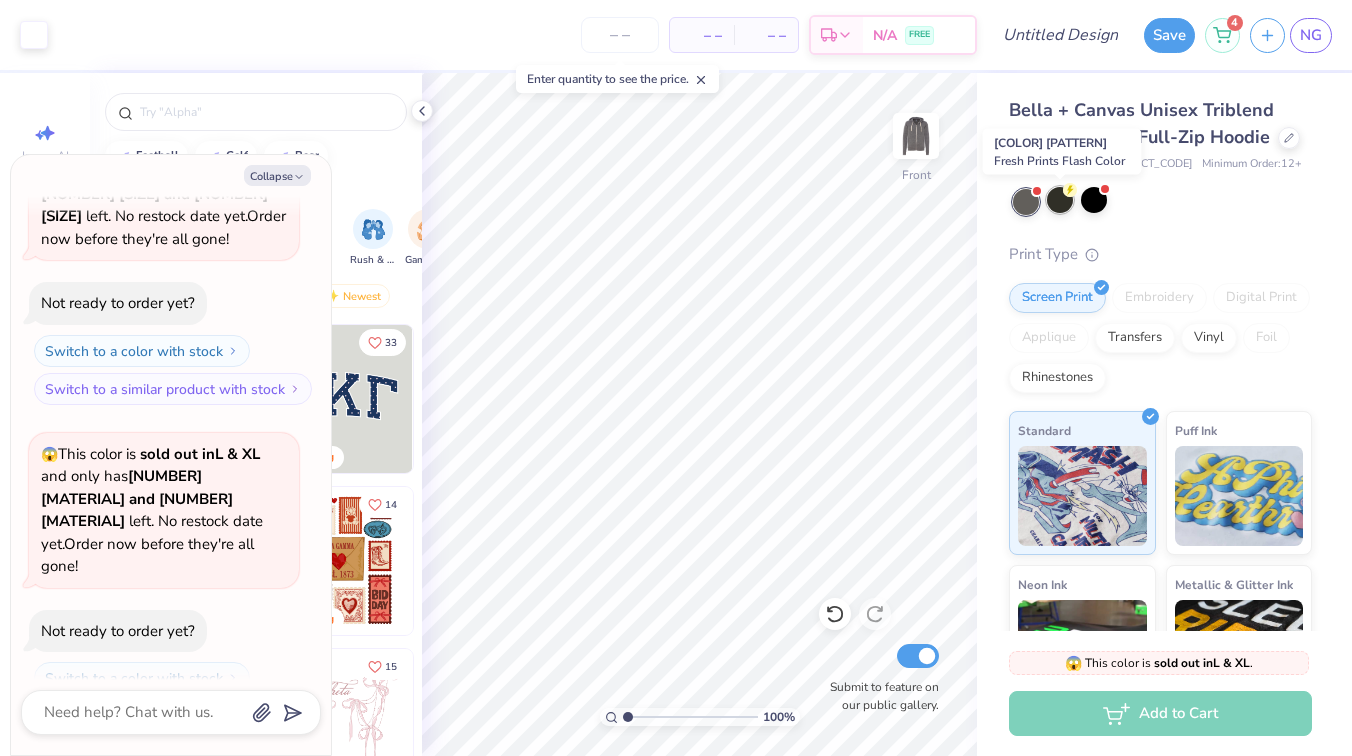 click at bounding box center (1060, 200) 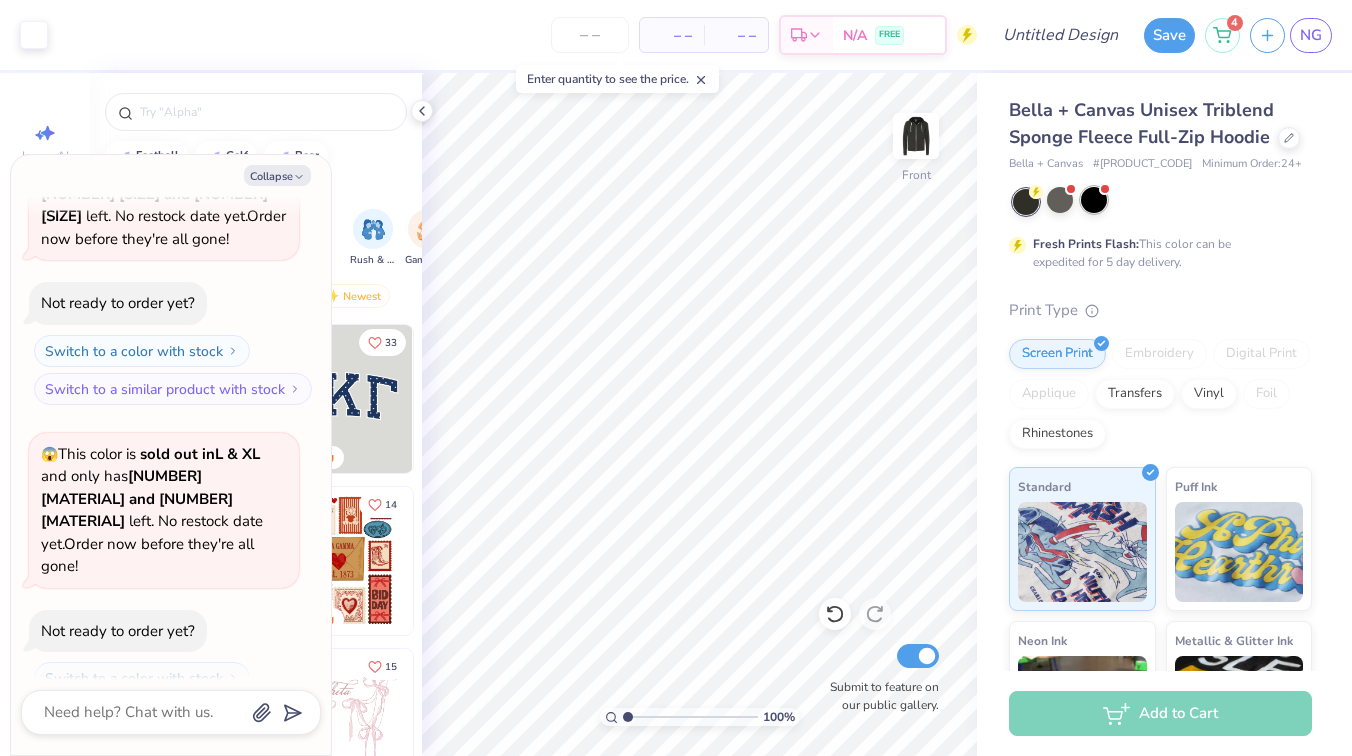 click at bounding box center (1094, 200) 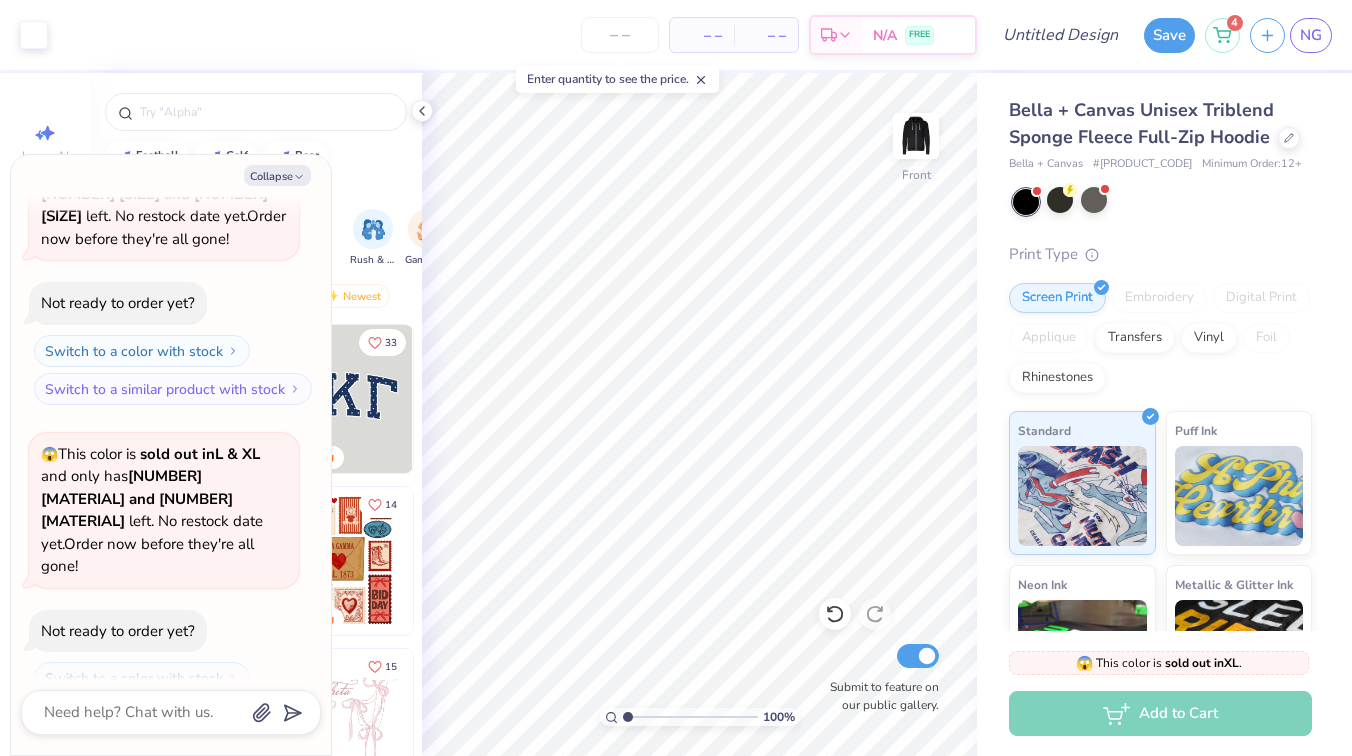 type on "x" 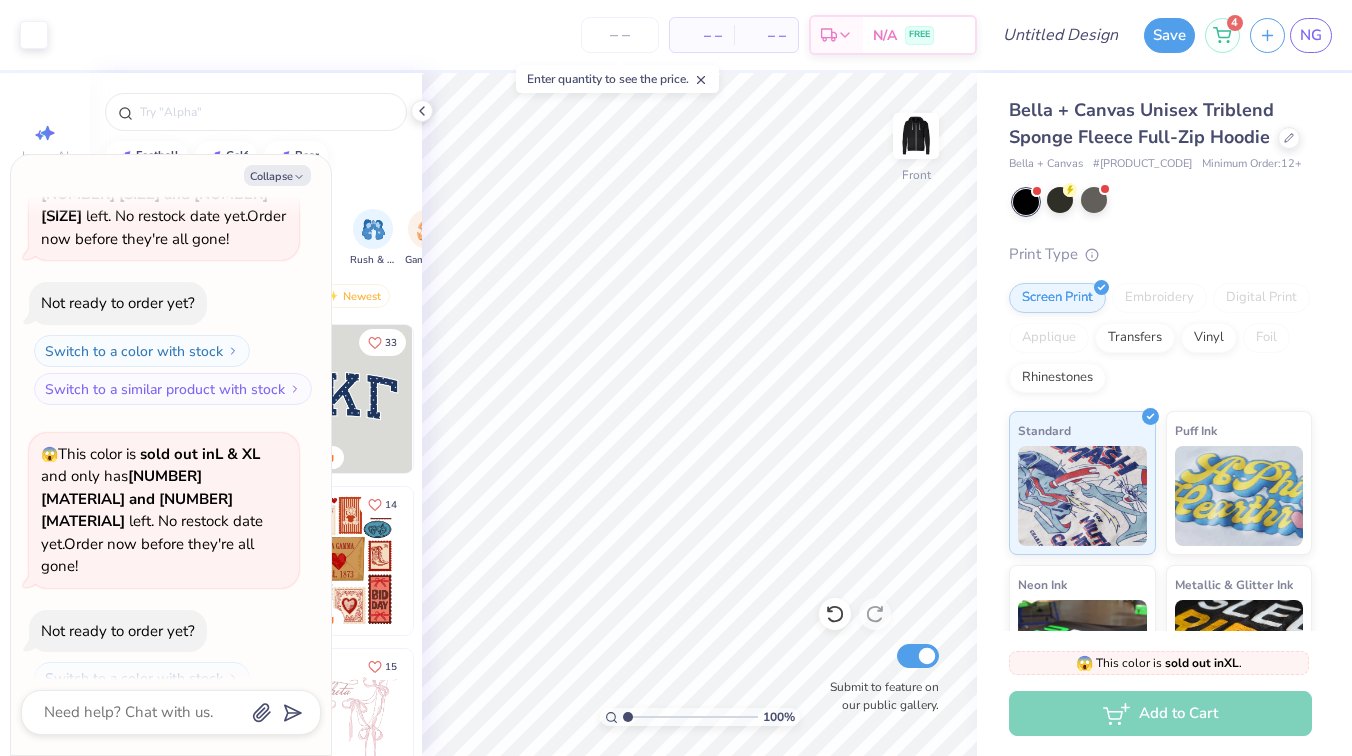 scroll, scrollTop: 438, scrollLeft: 0, axis: vertical 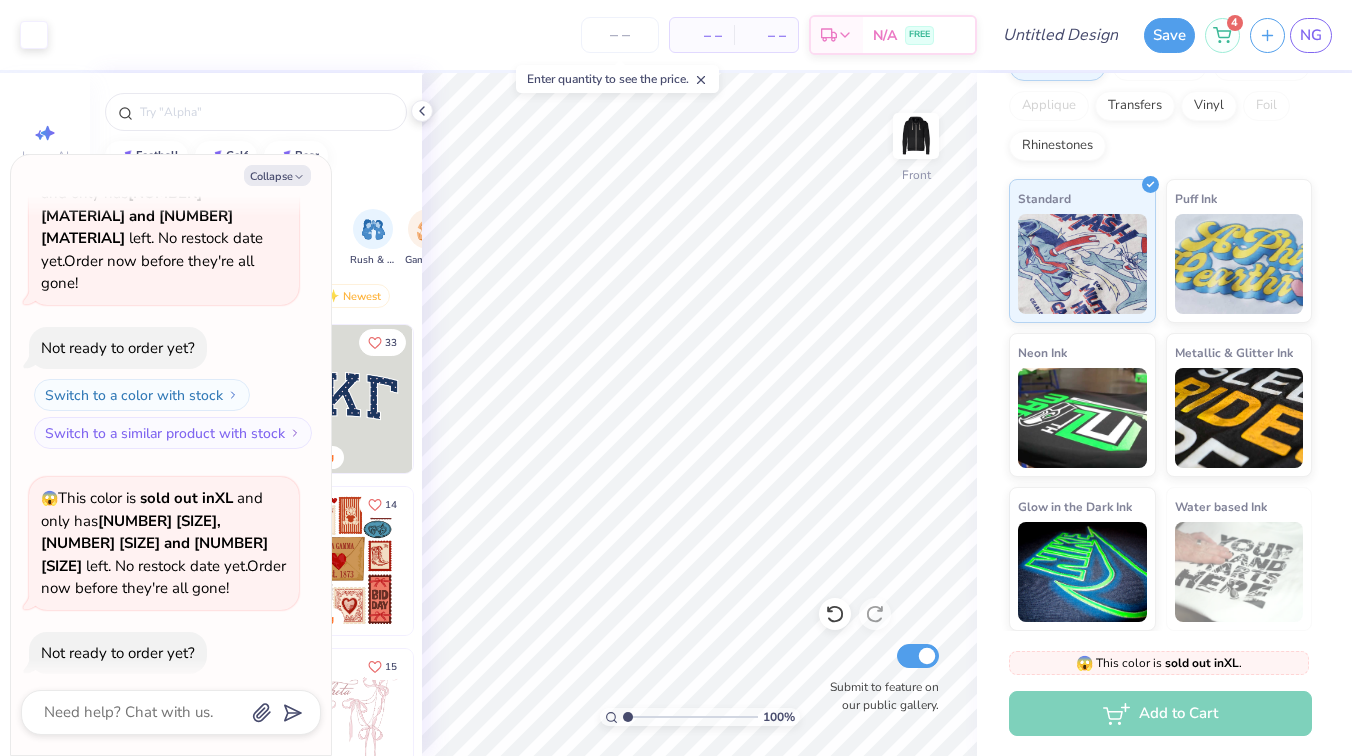 click on "Add to Cart" at bounding box center (1160, 713) 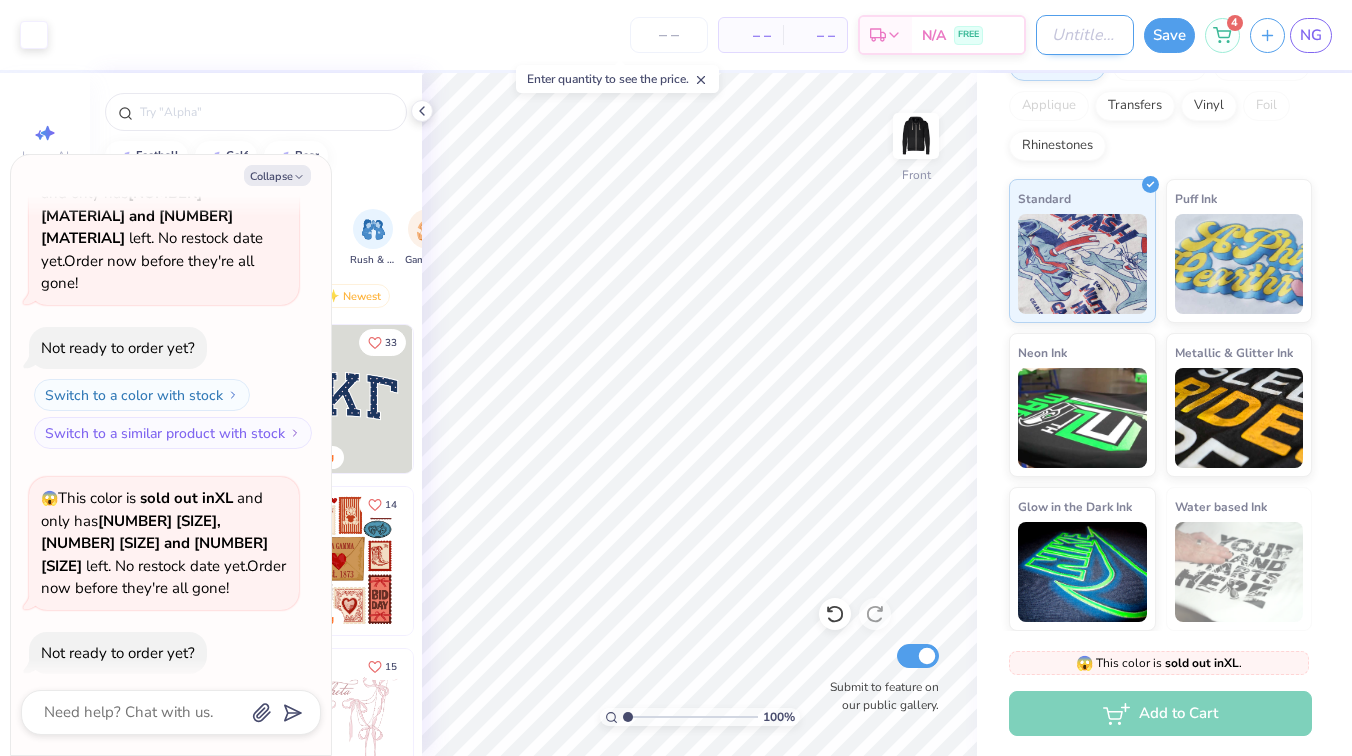 click on "Design Title" at bounding box center [1085, 35] 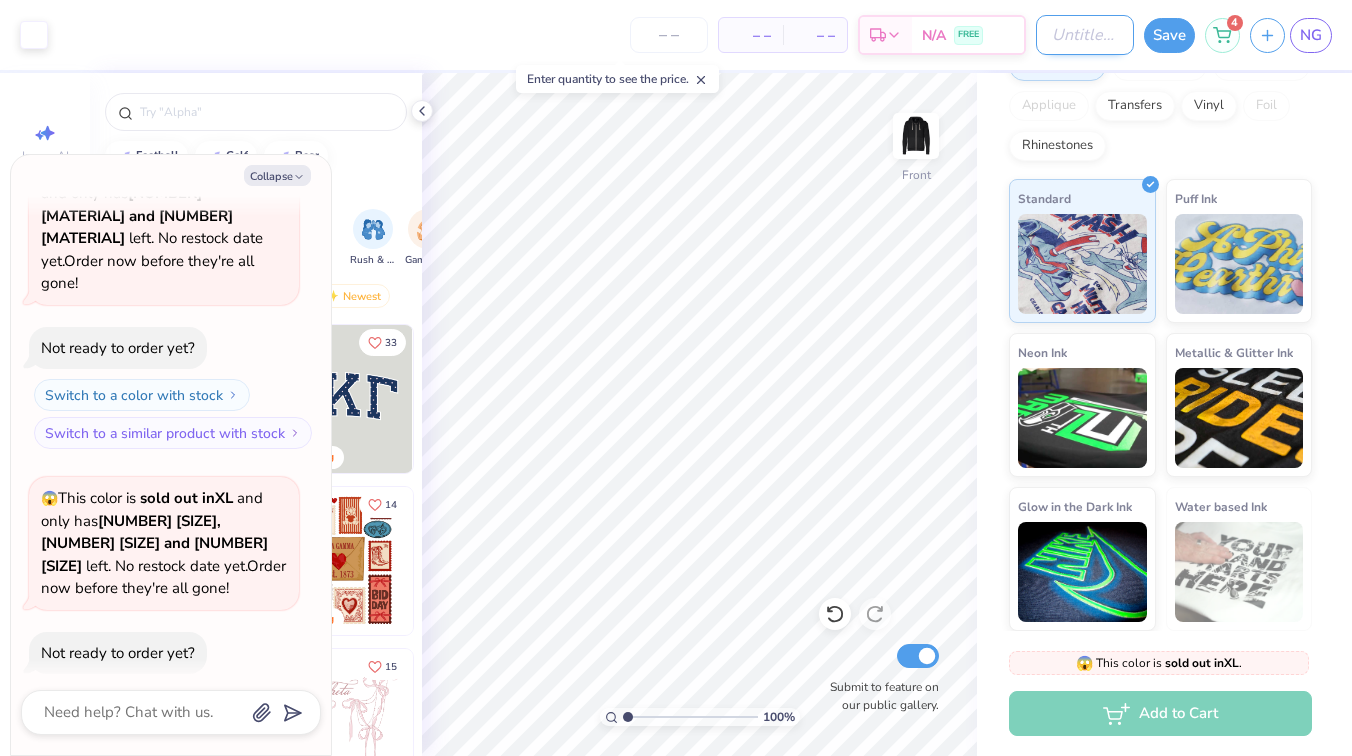 type on "f" 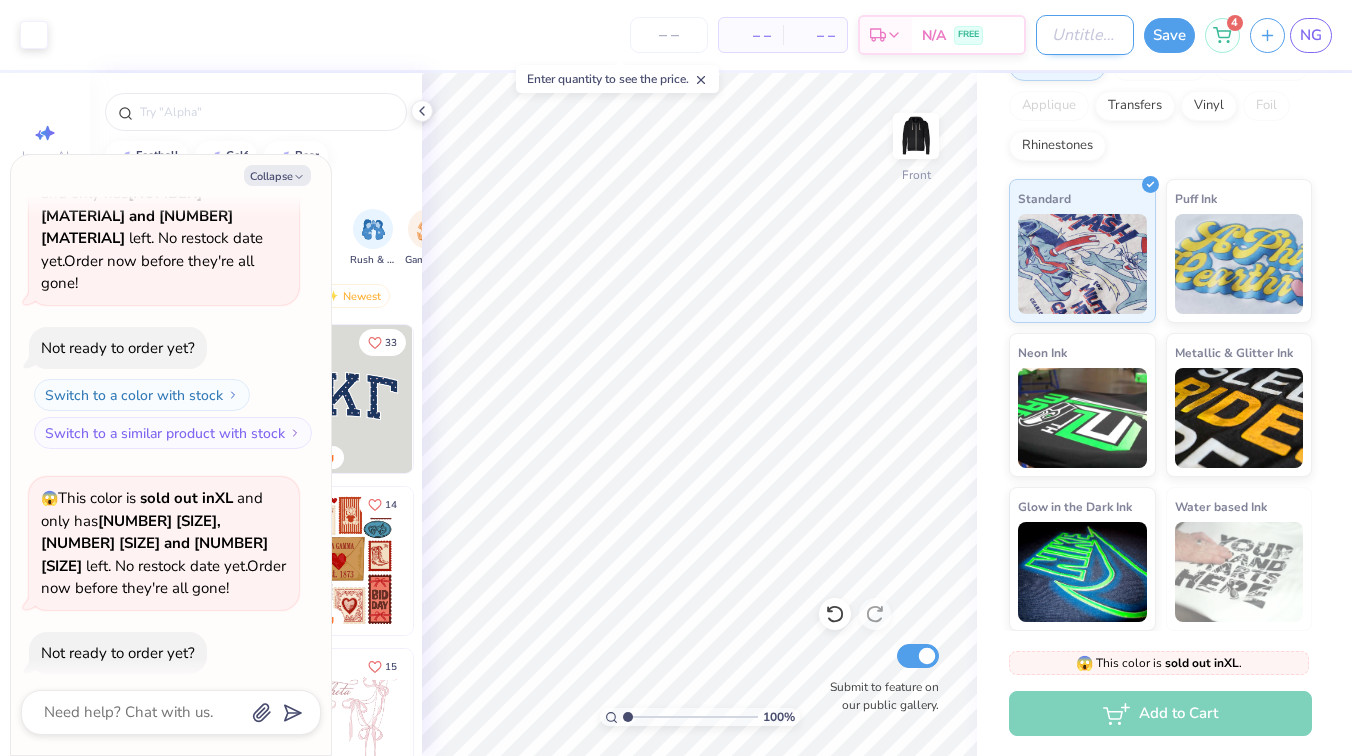 type on "x" 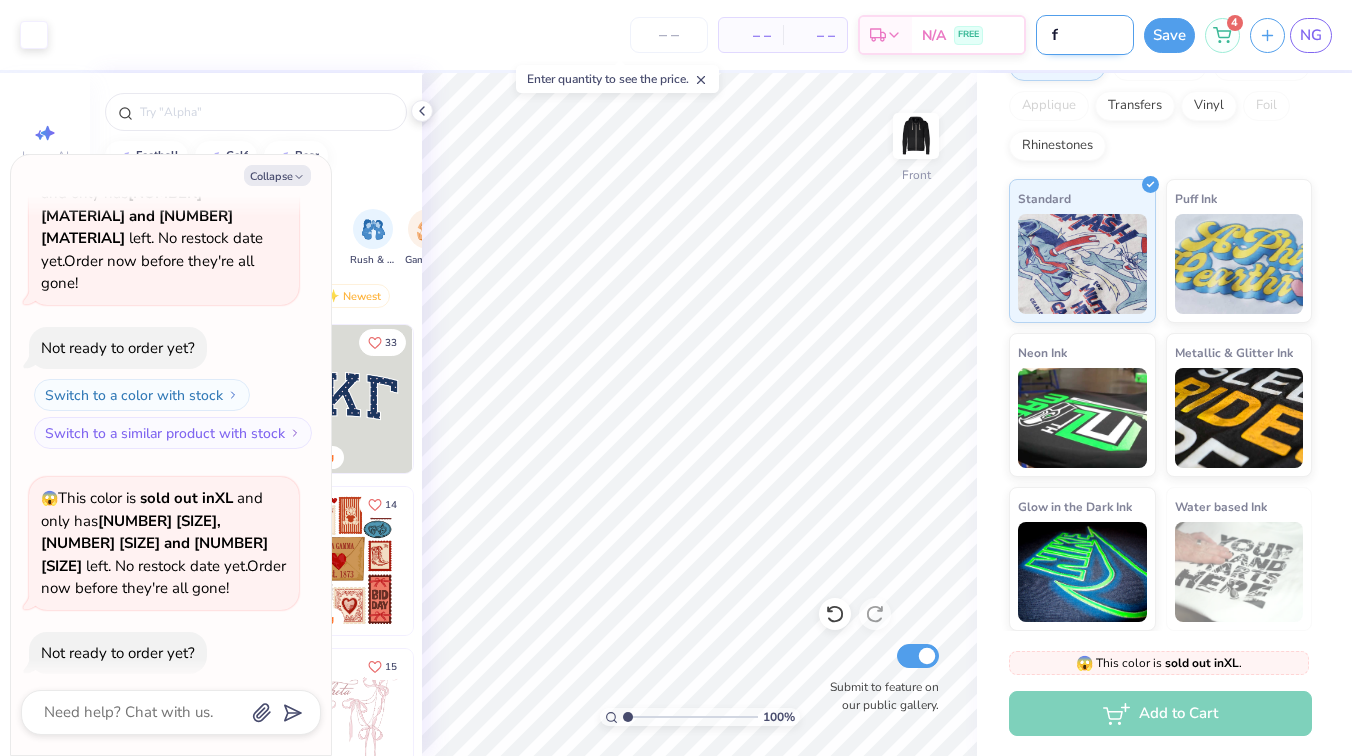 type on "fa" 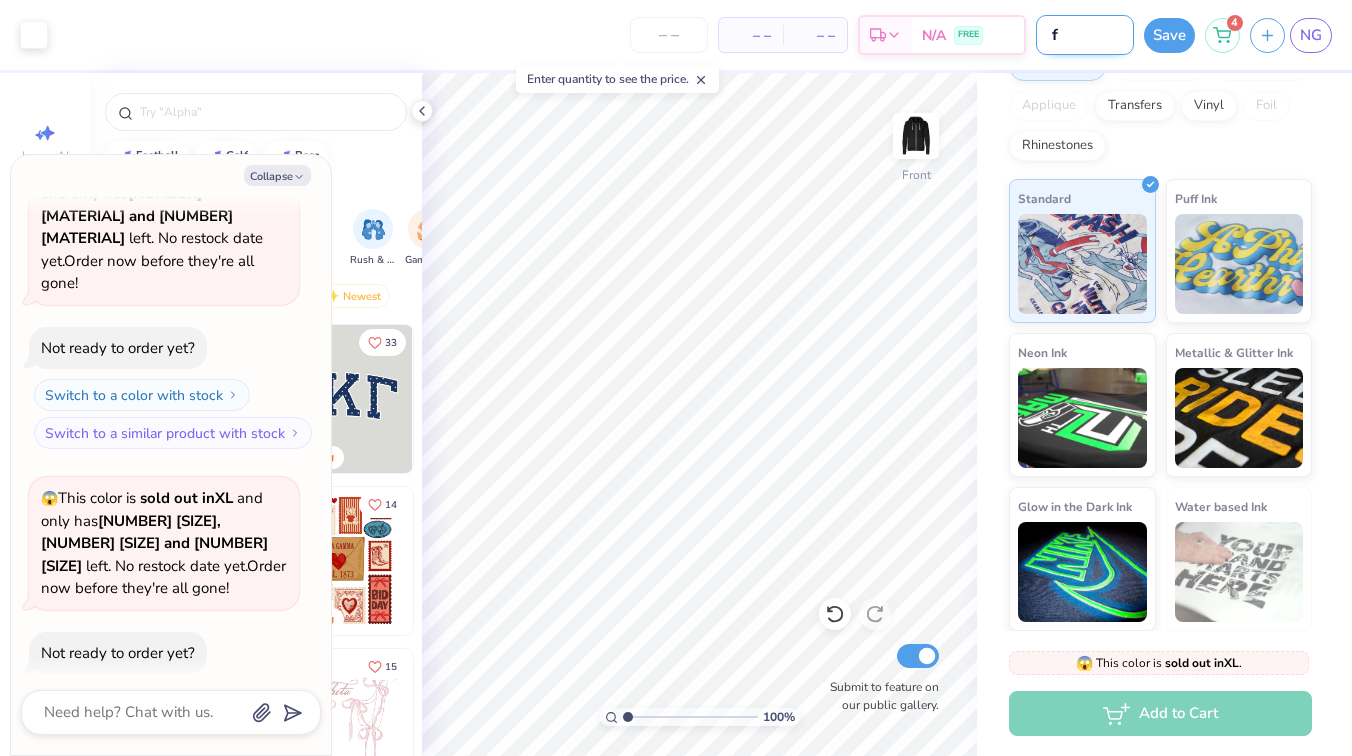 type on "x" 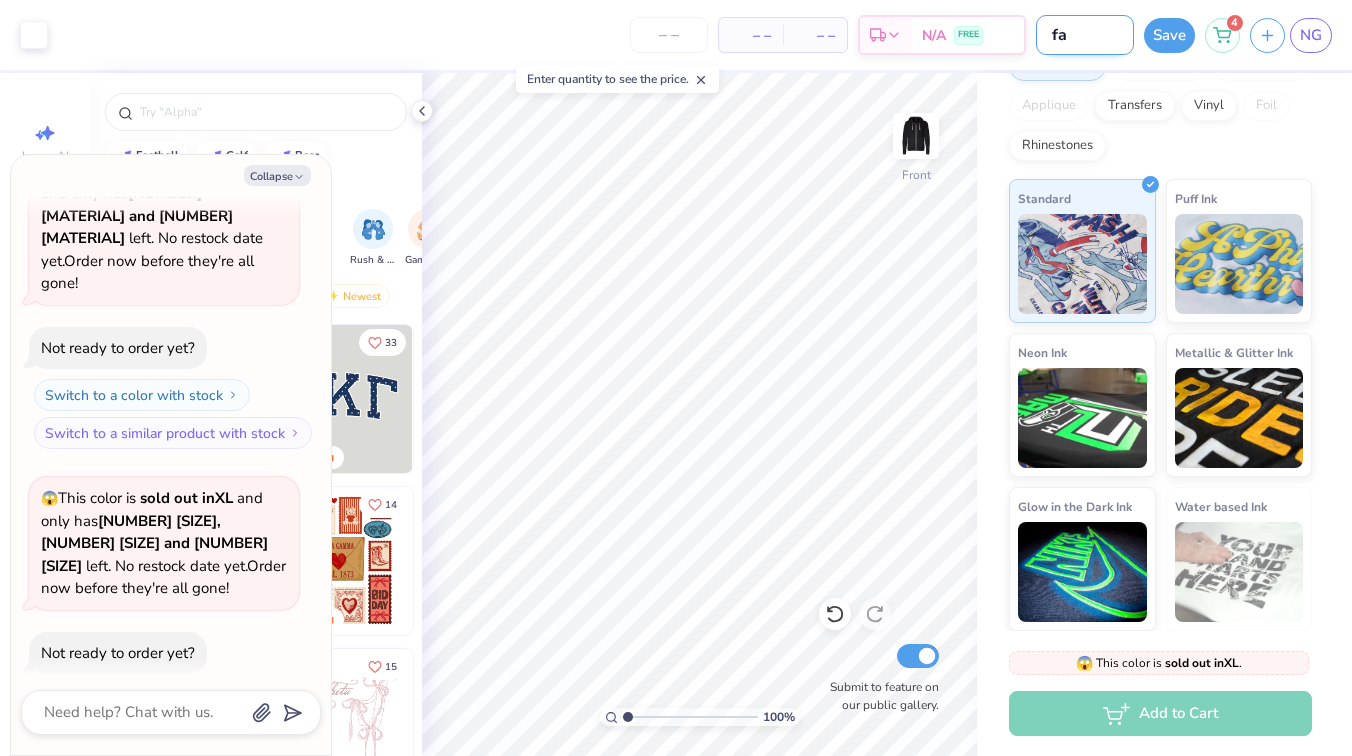 type on "fal" 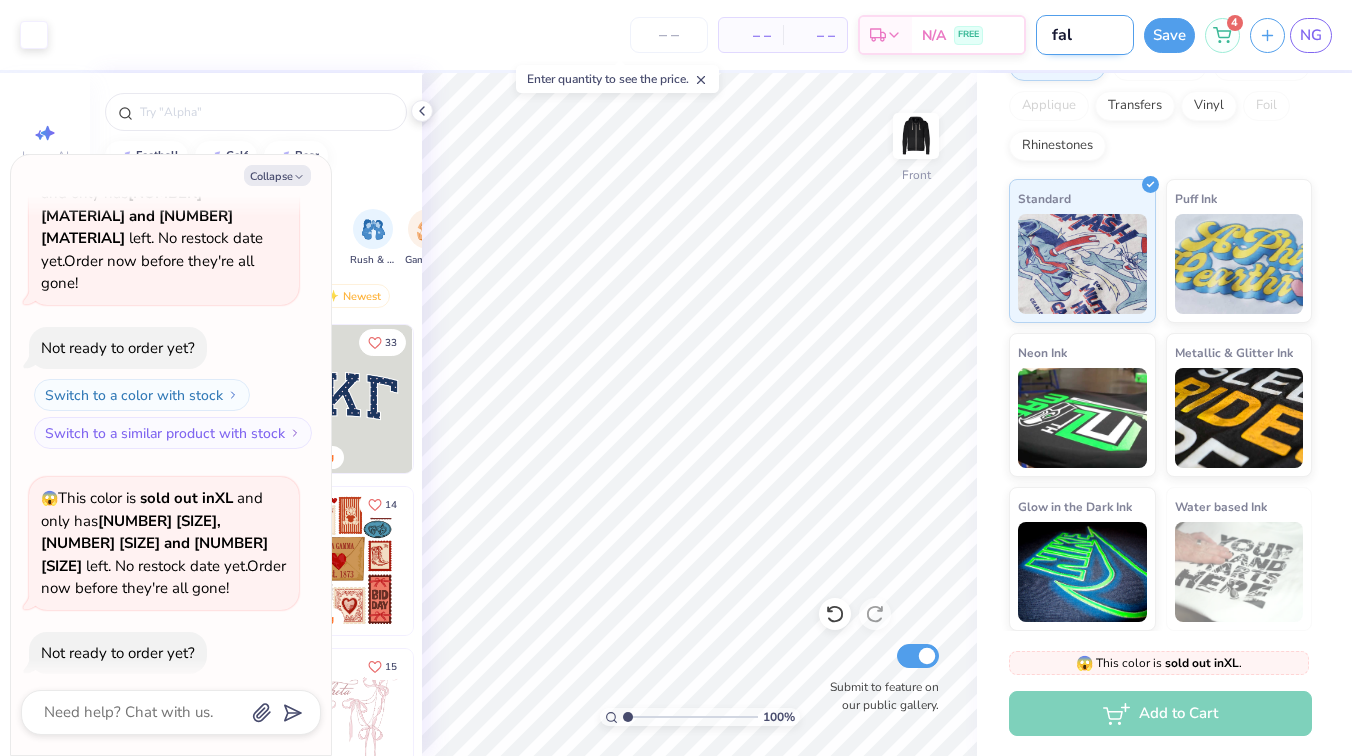 type on "x" 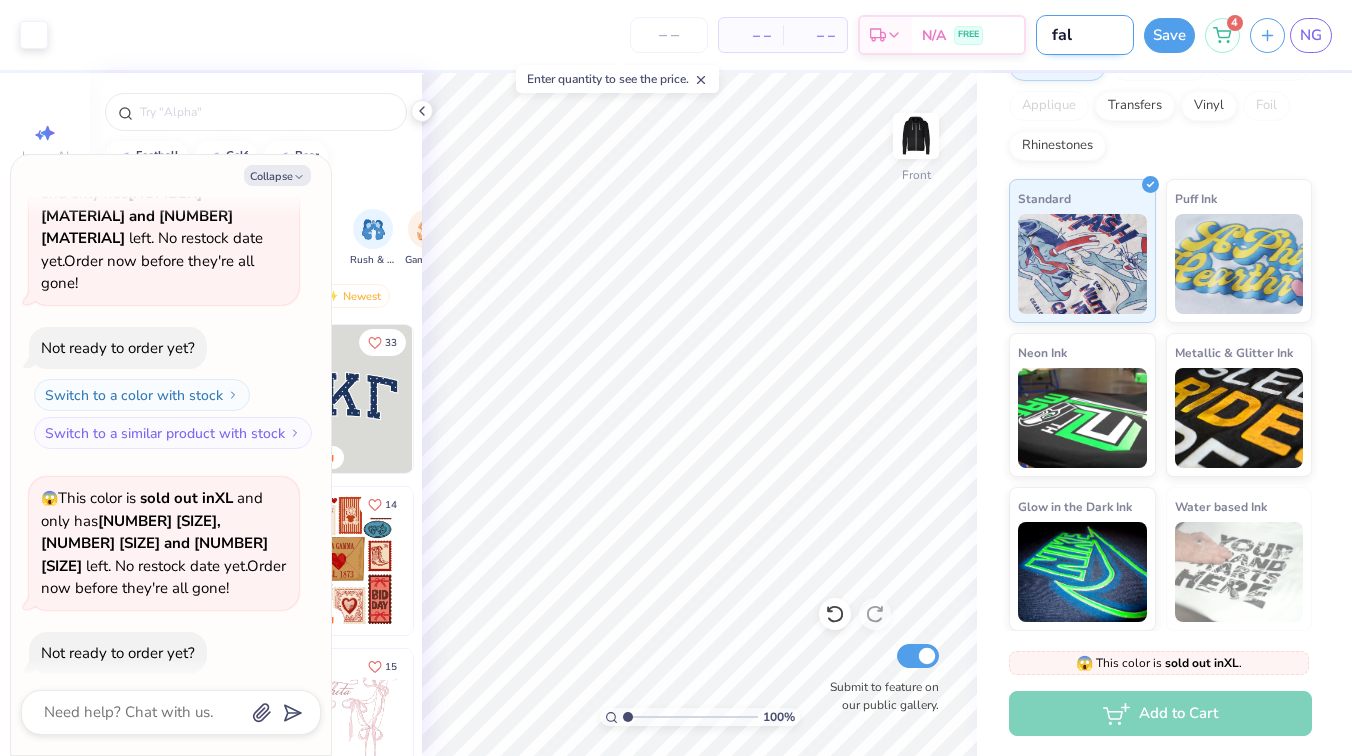 type on "fall" 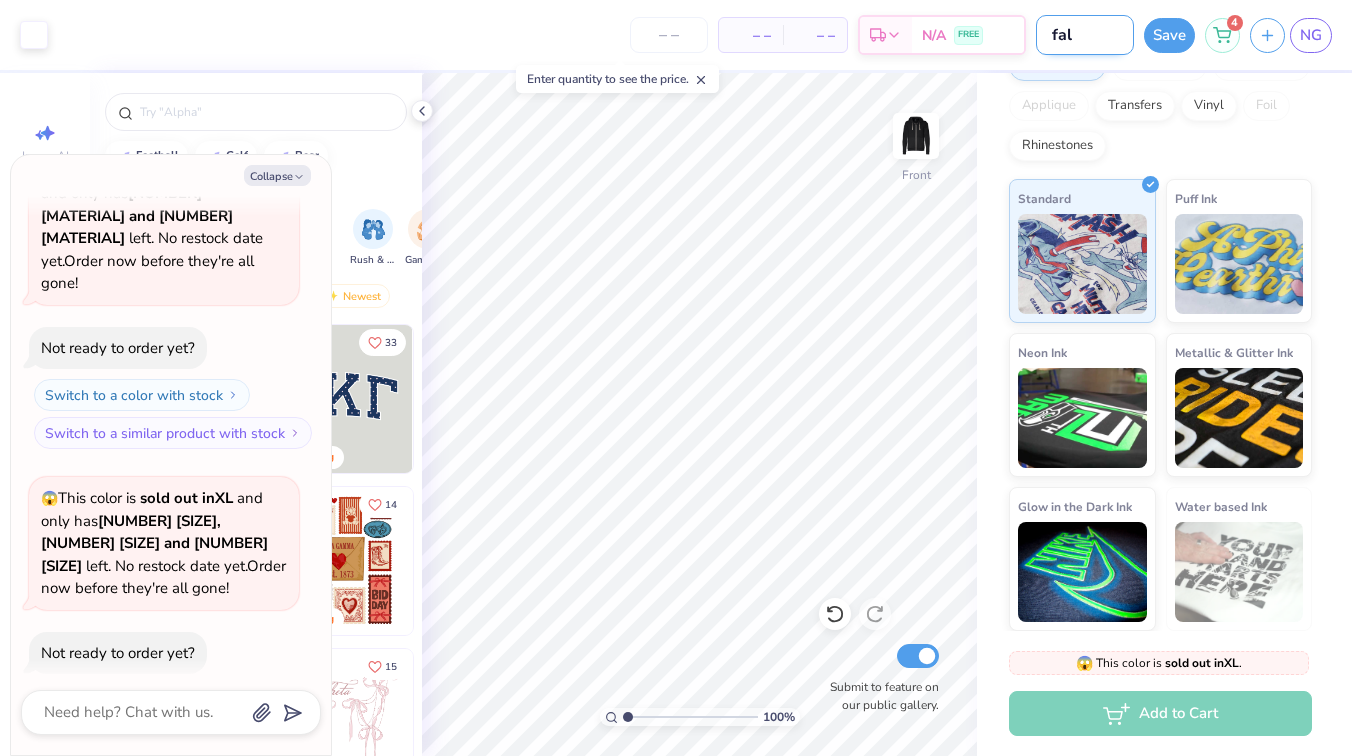 type on "x" 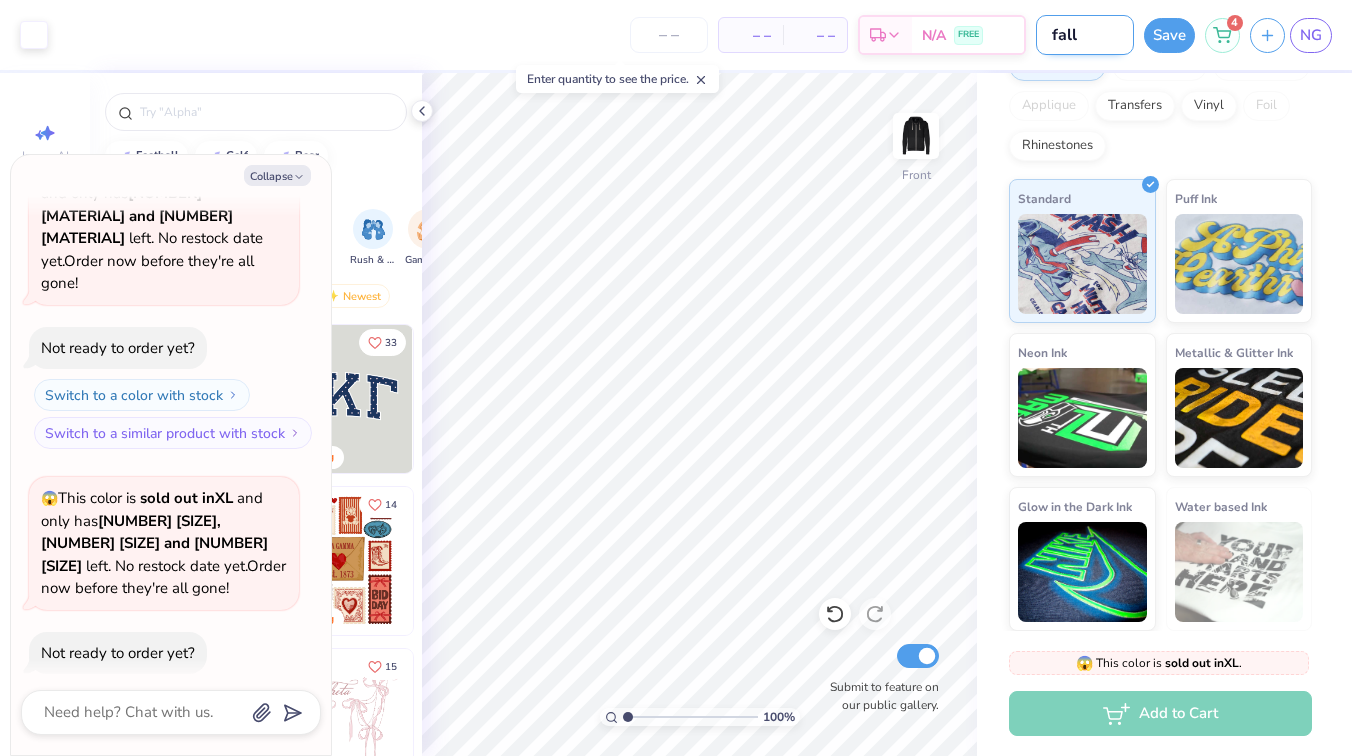 type on "[PRODUCT]" 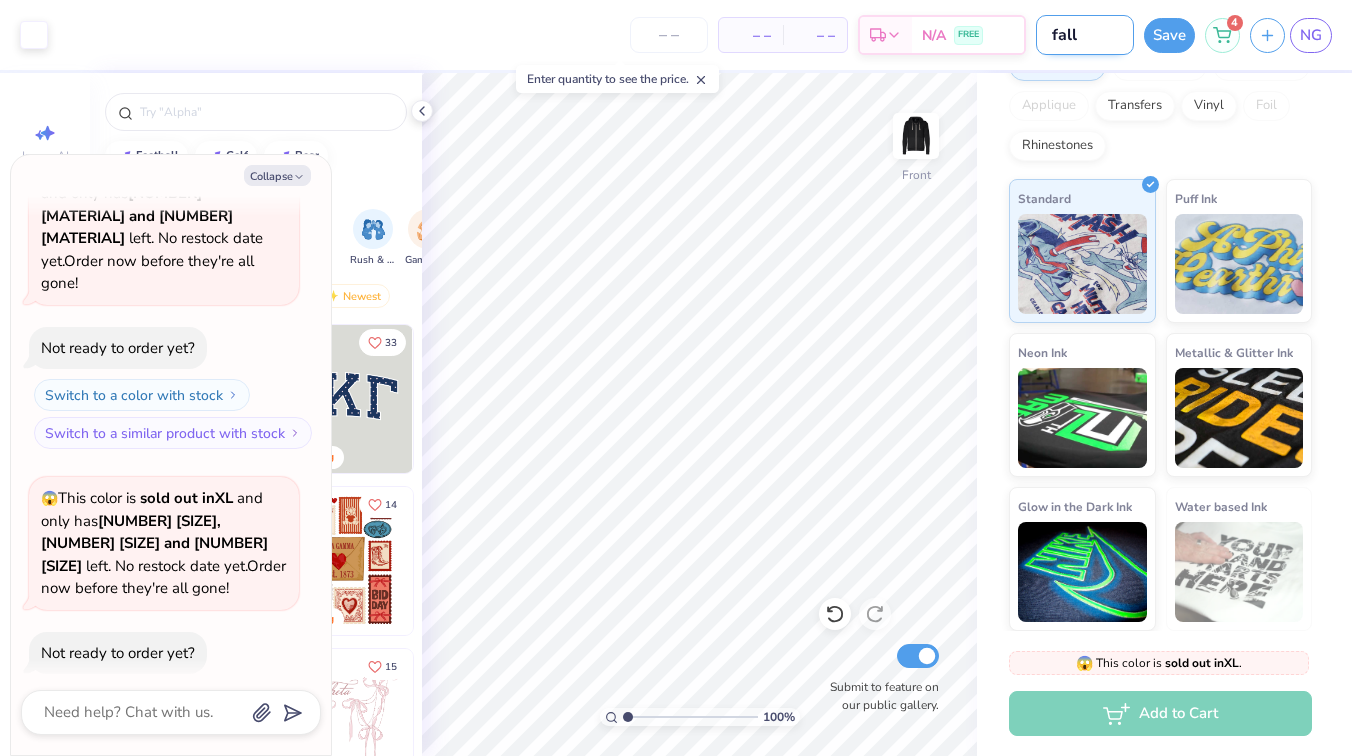 type on "x" 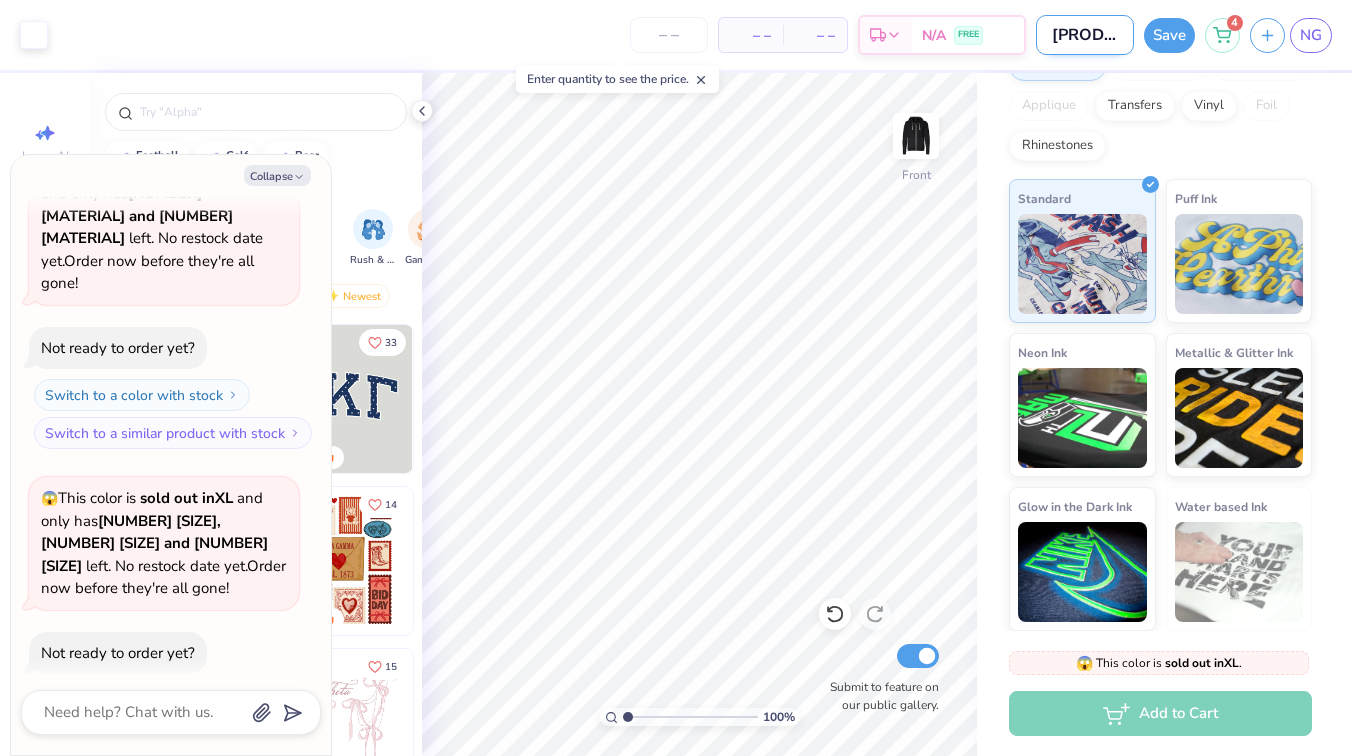 type on "[PRODUCT]" 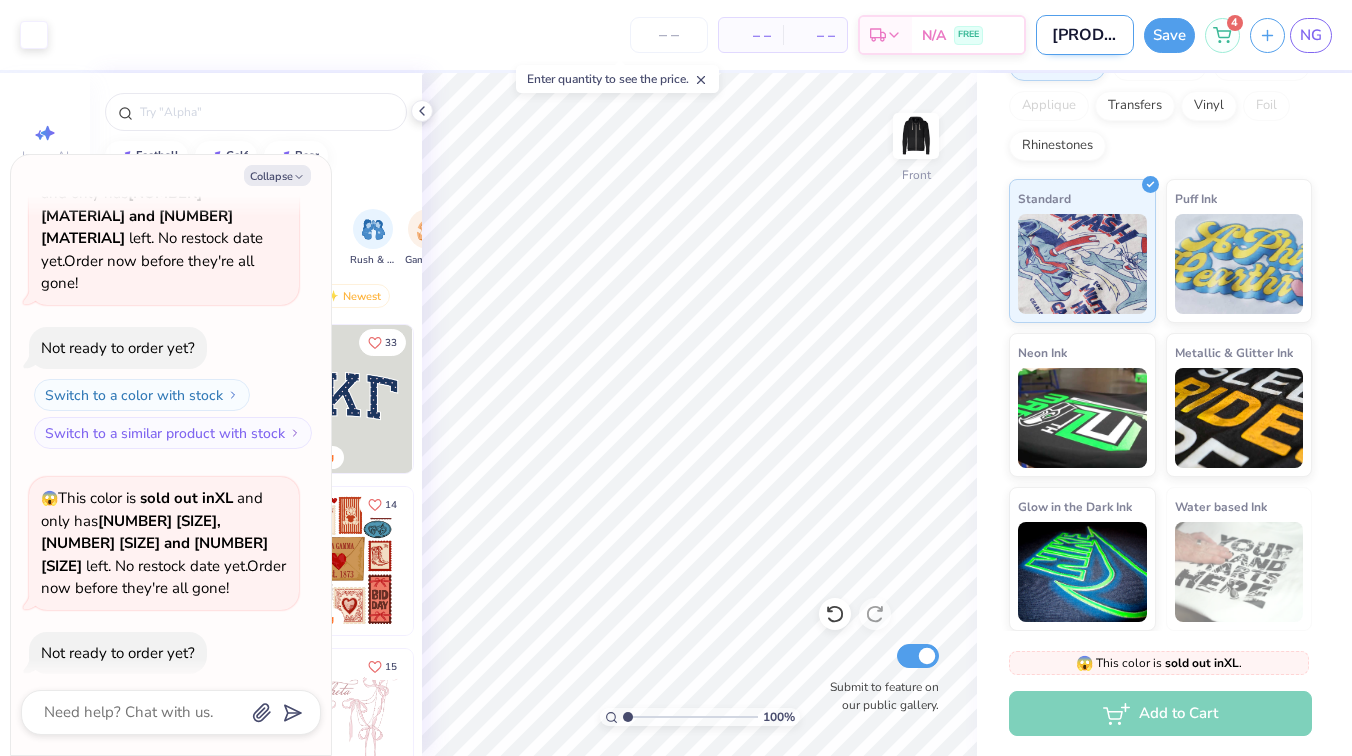 type on "x" 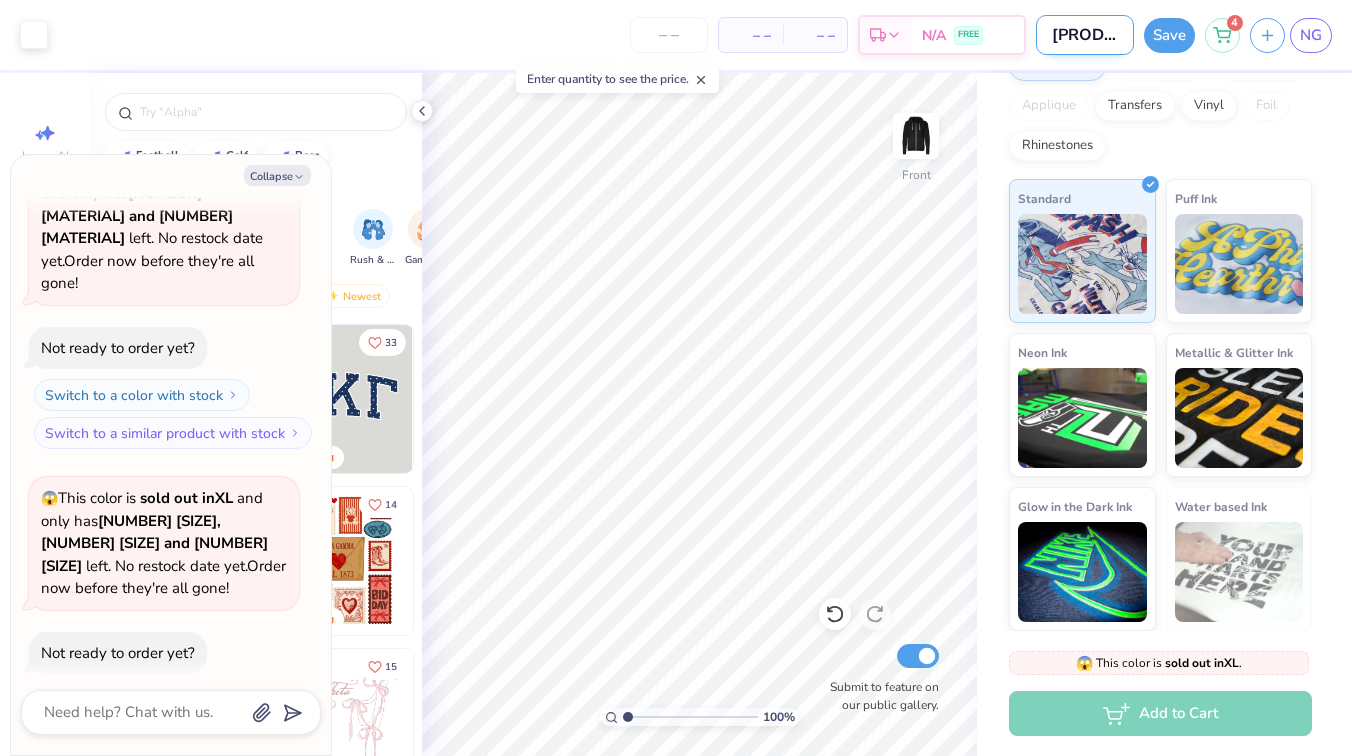 type on "[PRODUCT]" 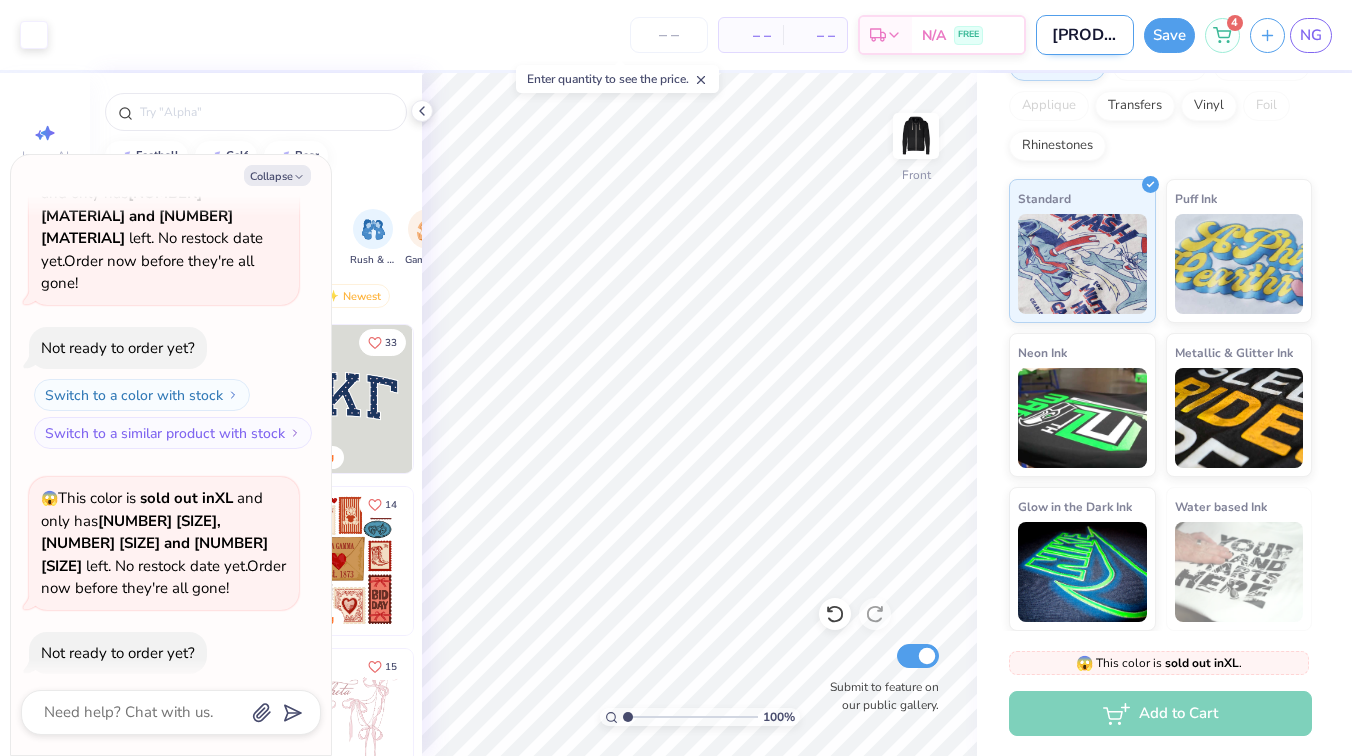 type on "x" 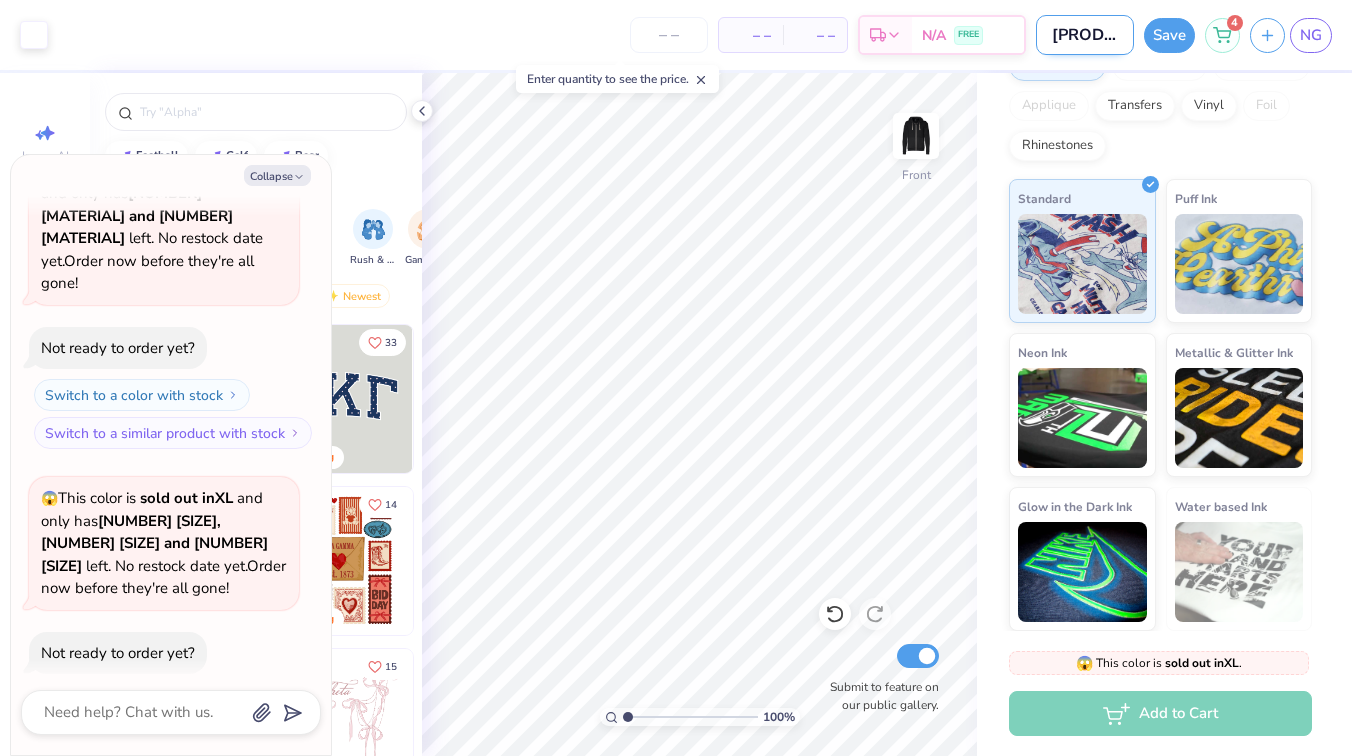 type on "[PRODUCT]" 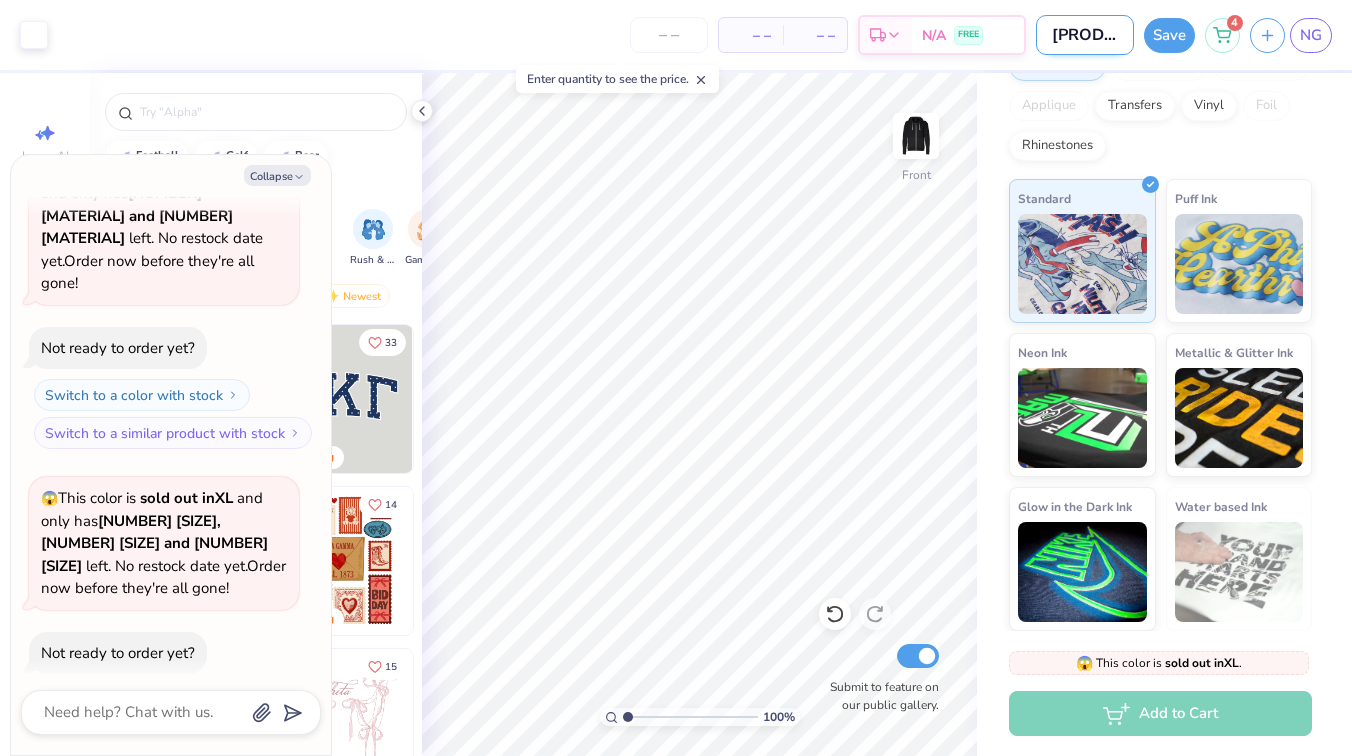 type on "x" 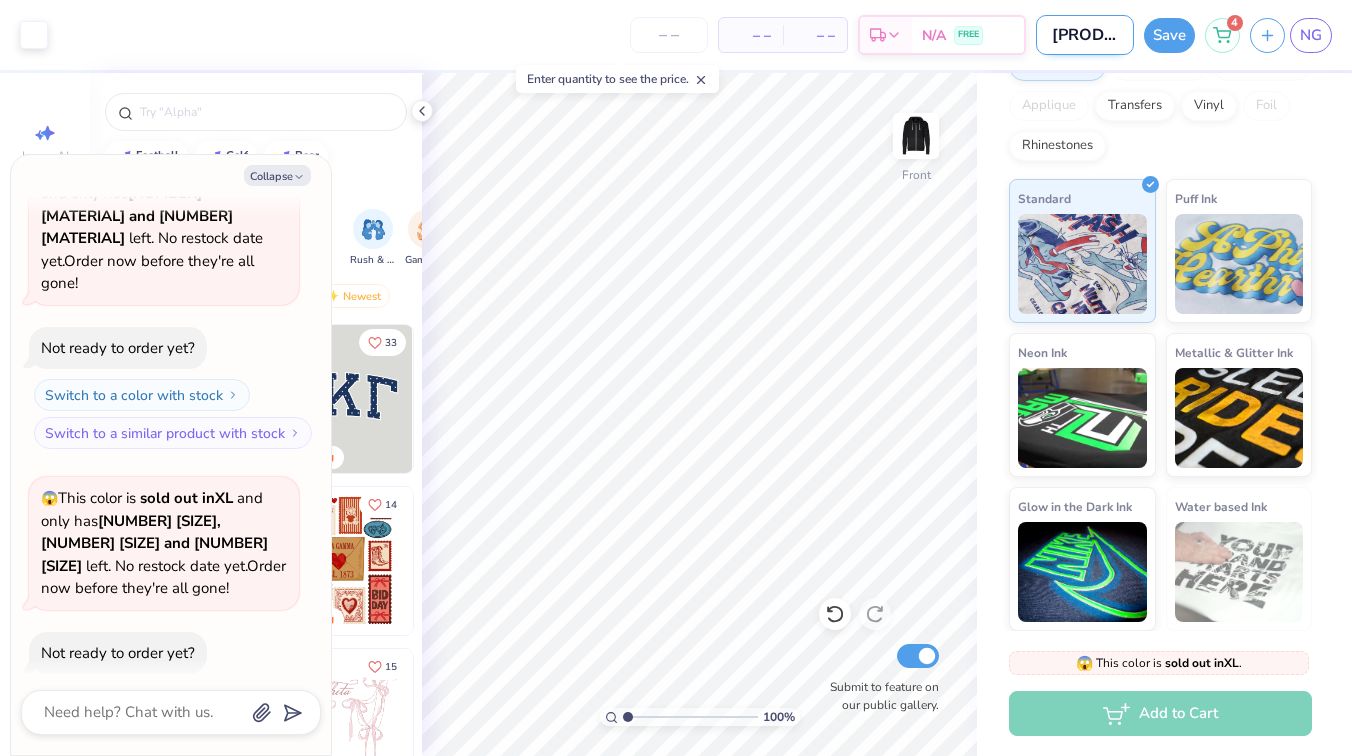 type on "[PRODUCT]" 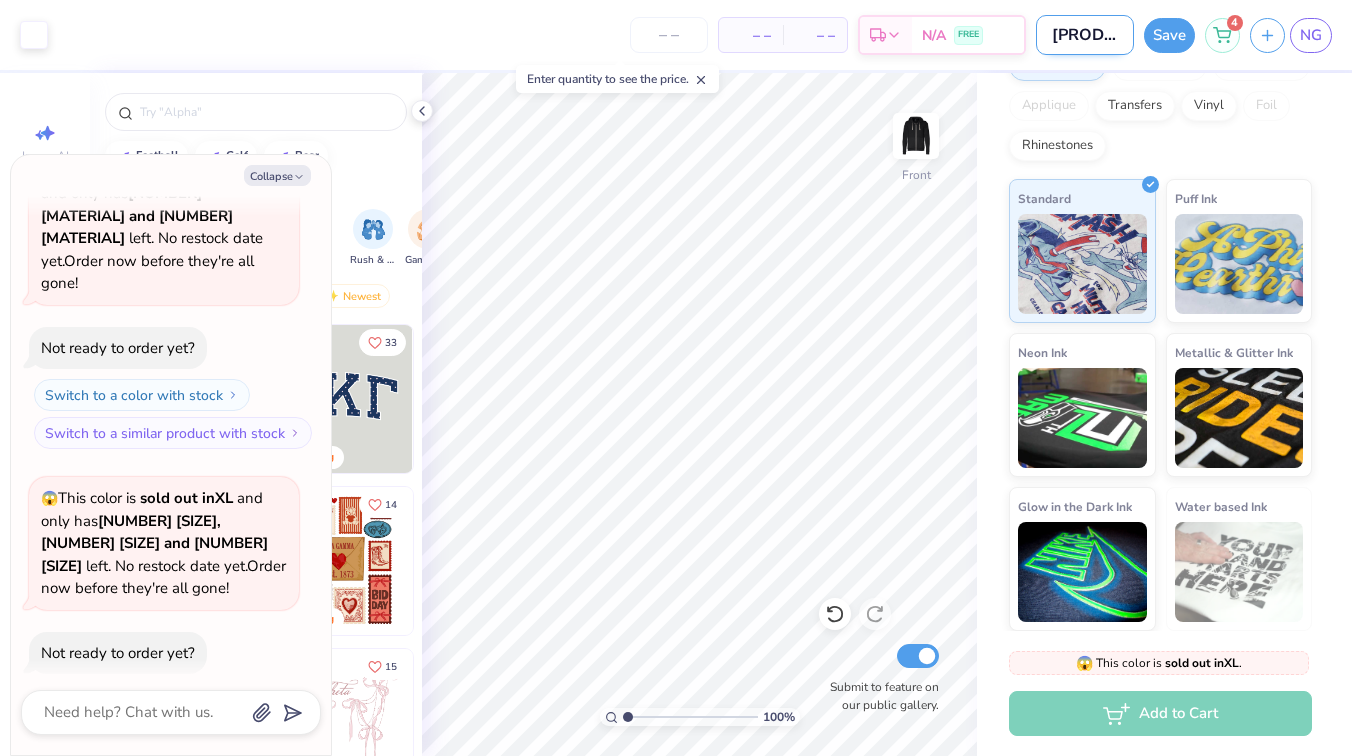 type on "x" 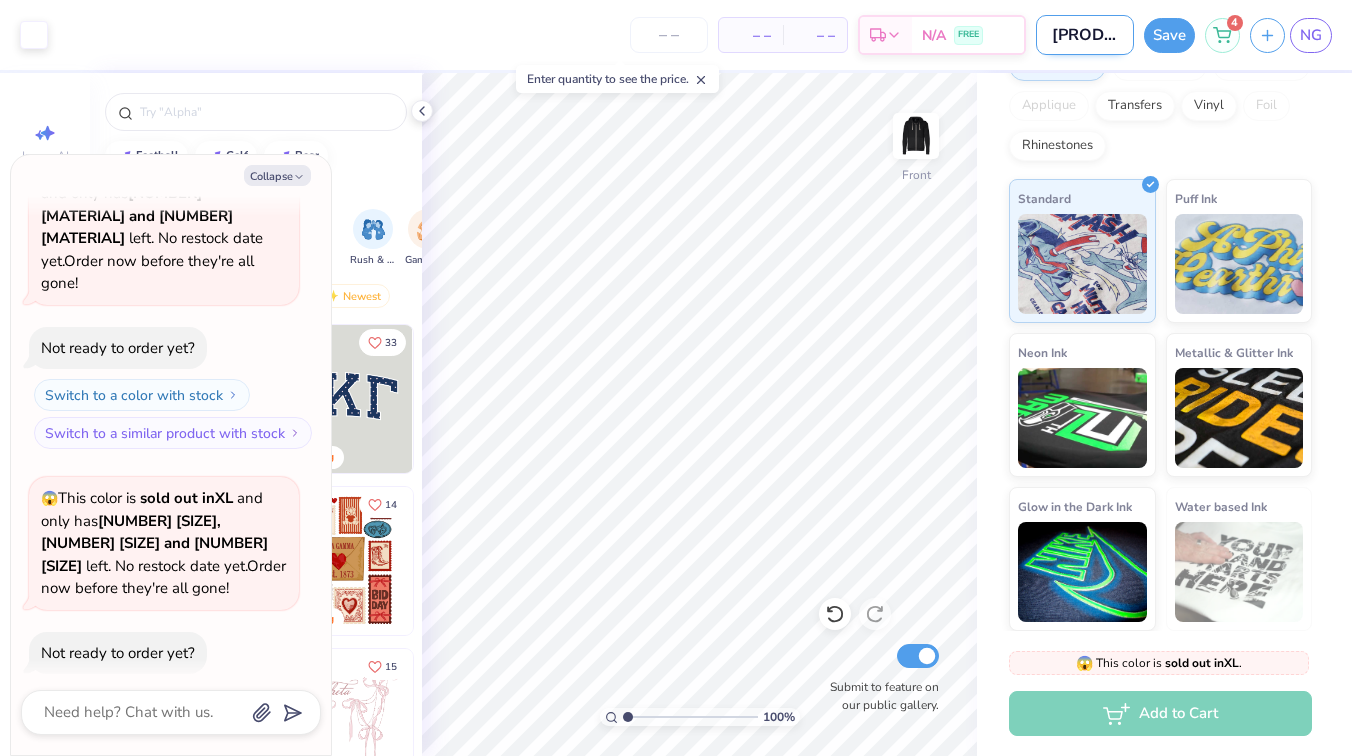 type on "[PRODUCT]" 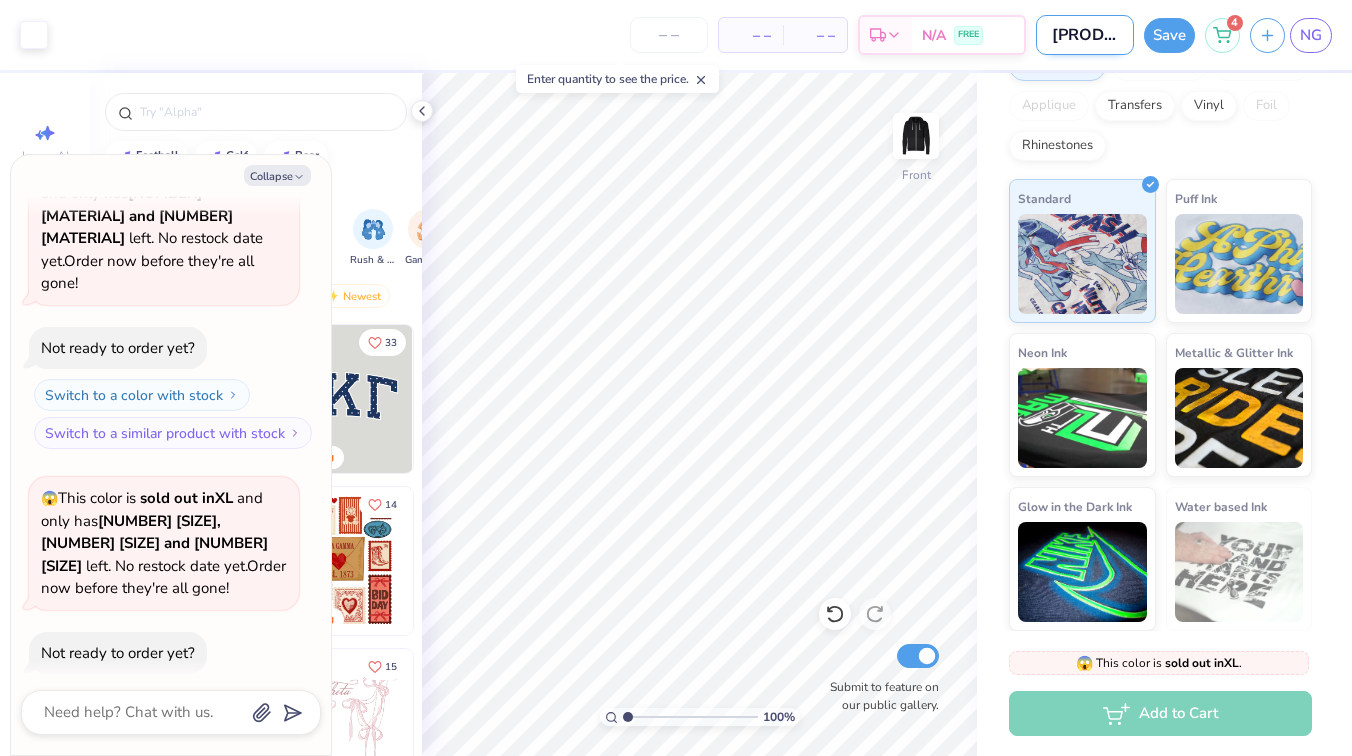 type on "x" 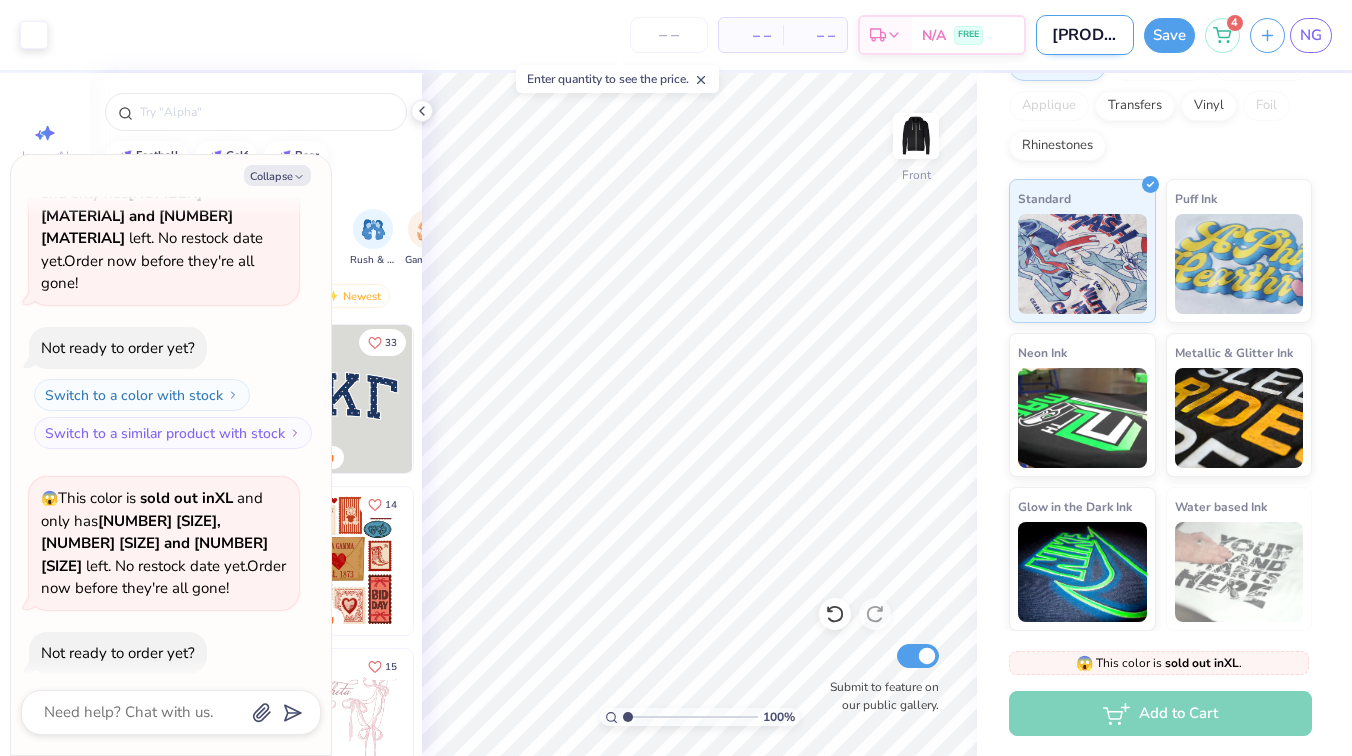 scroll, scrollTop: 0, scrollLeft: 0, axis: both 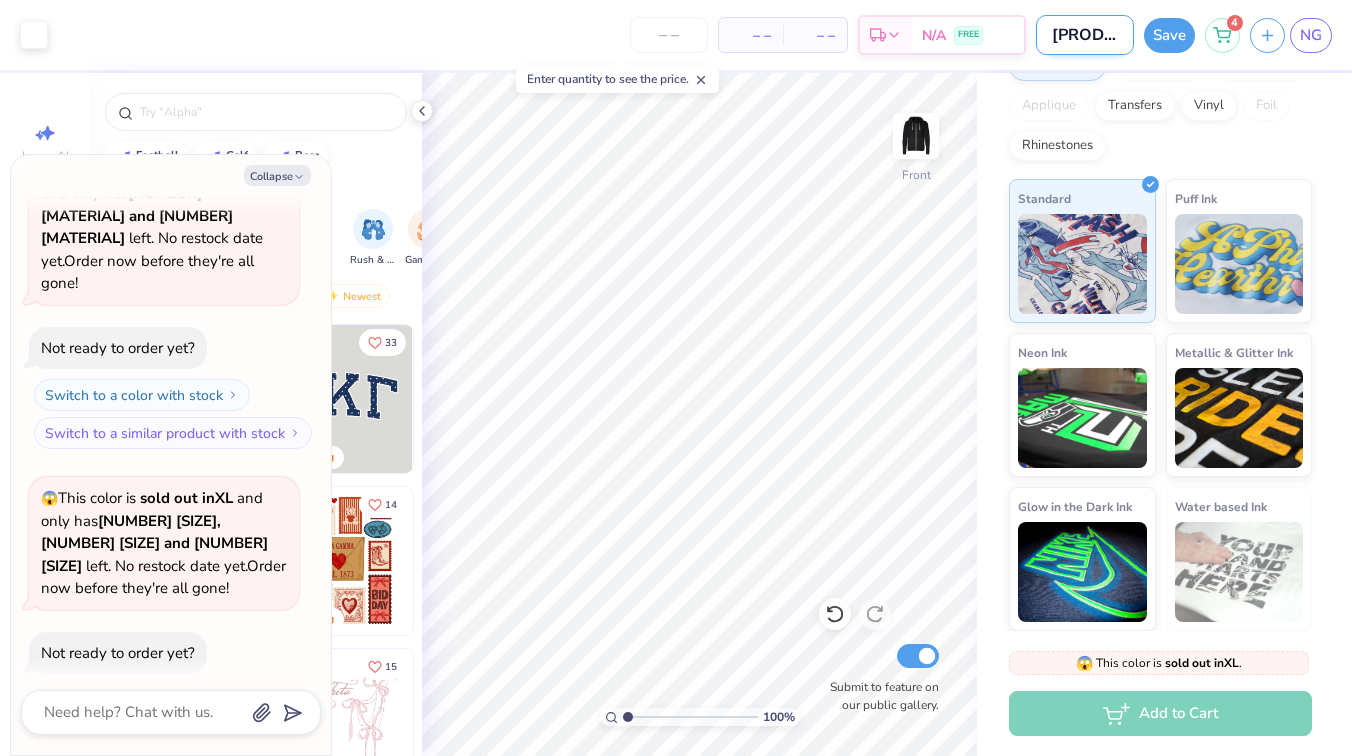 type on "[PRODUCT]" 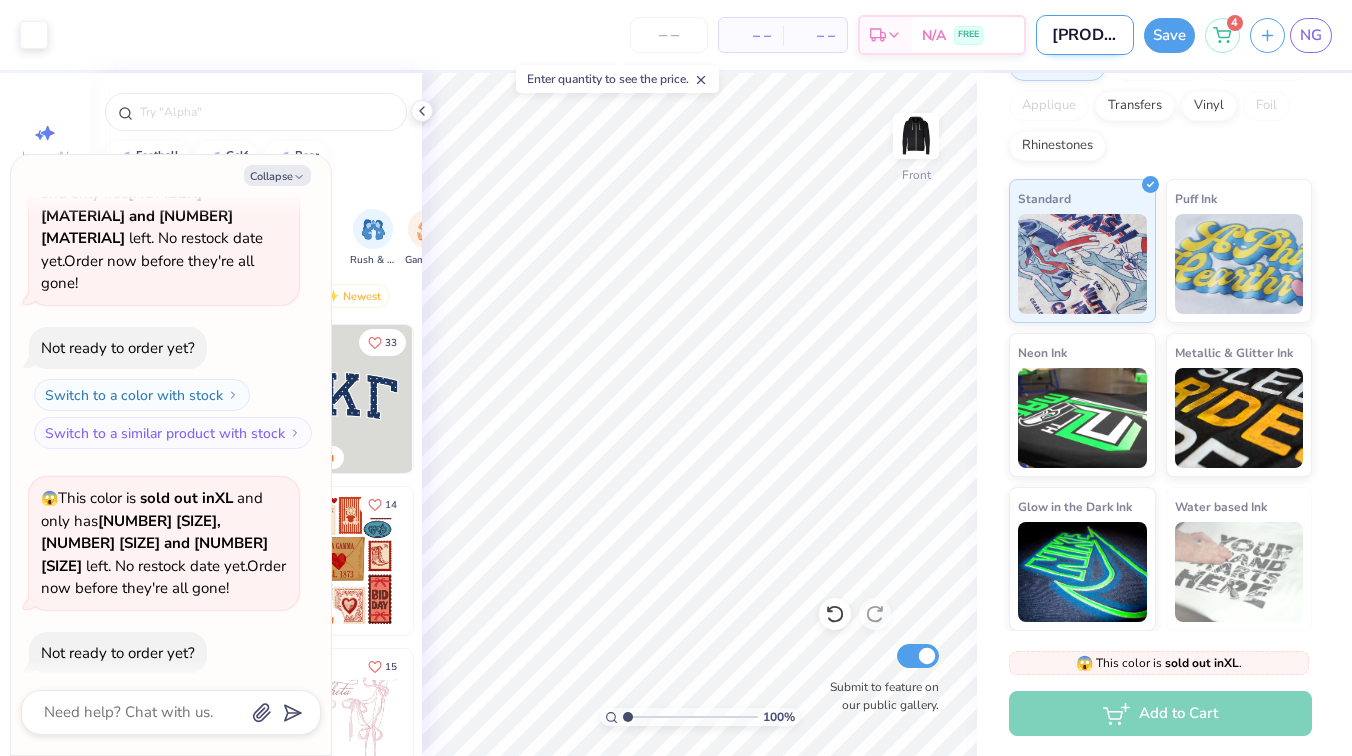 type on "x" 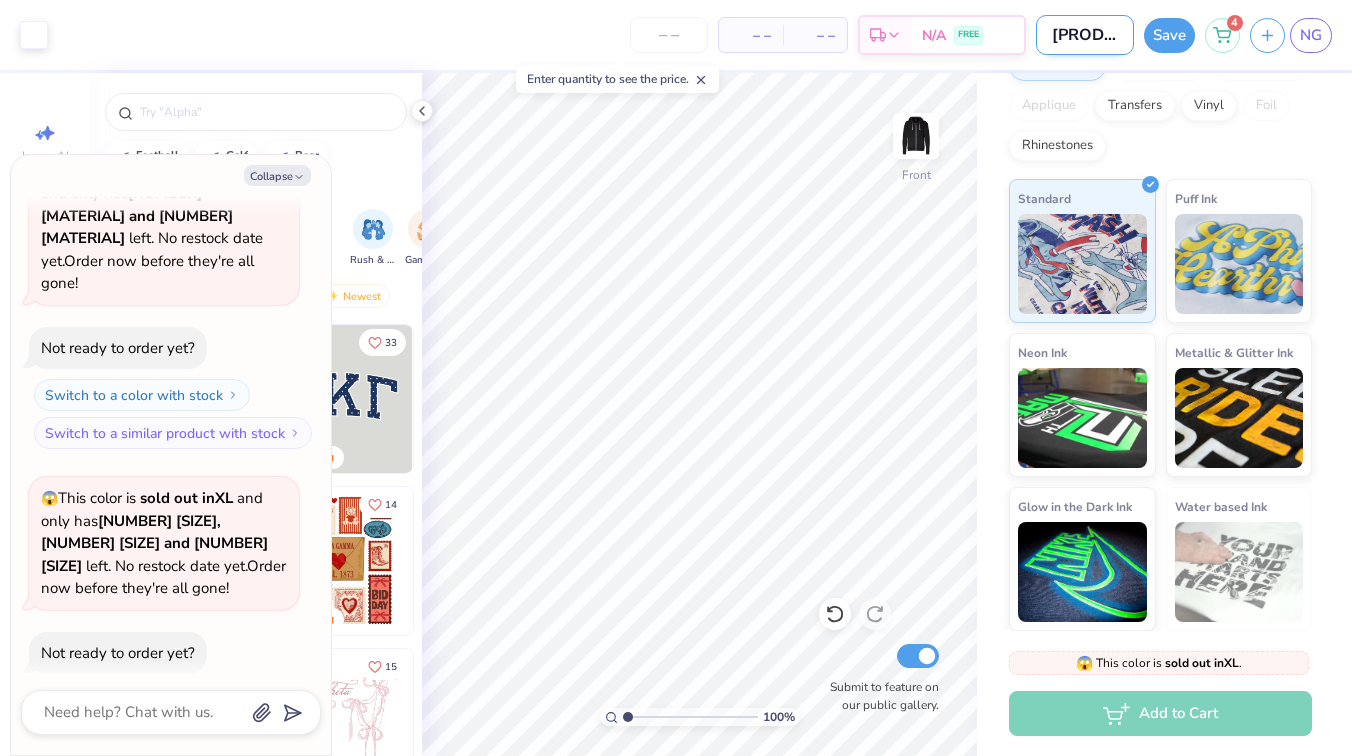 scroll, scrollTop: 0, scrollLeft: 0, axis: both 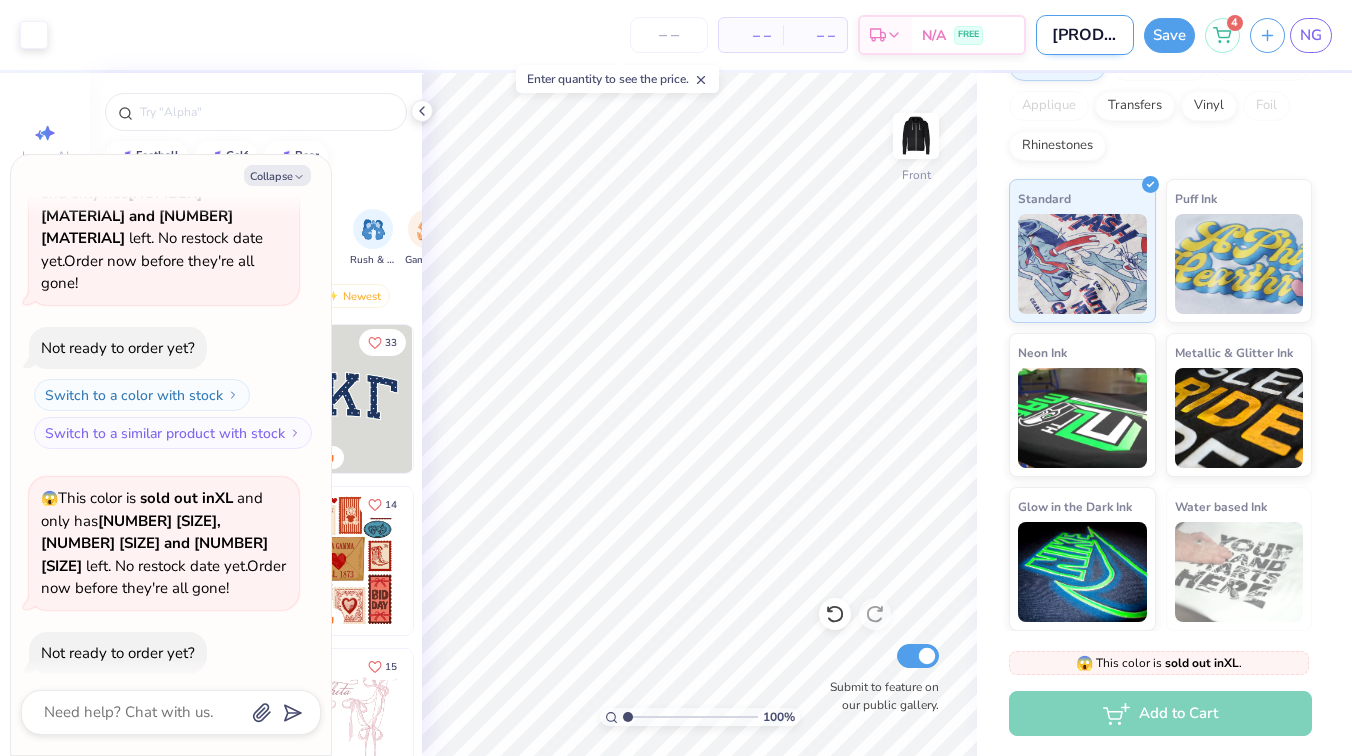 type on "[PRODUCT]" 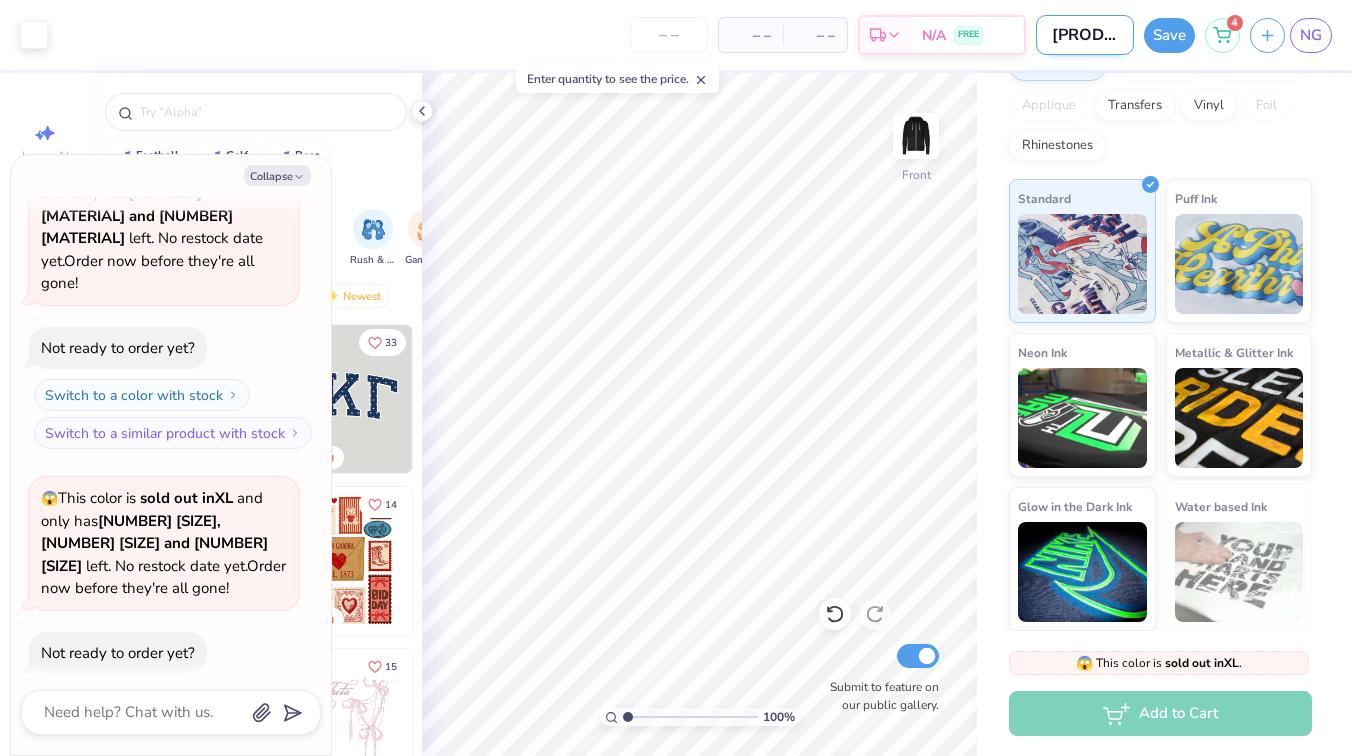 type on "x" 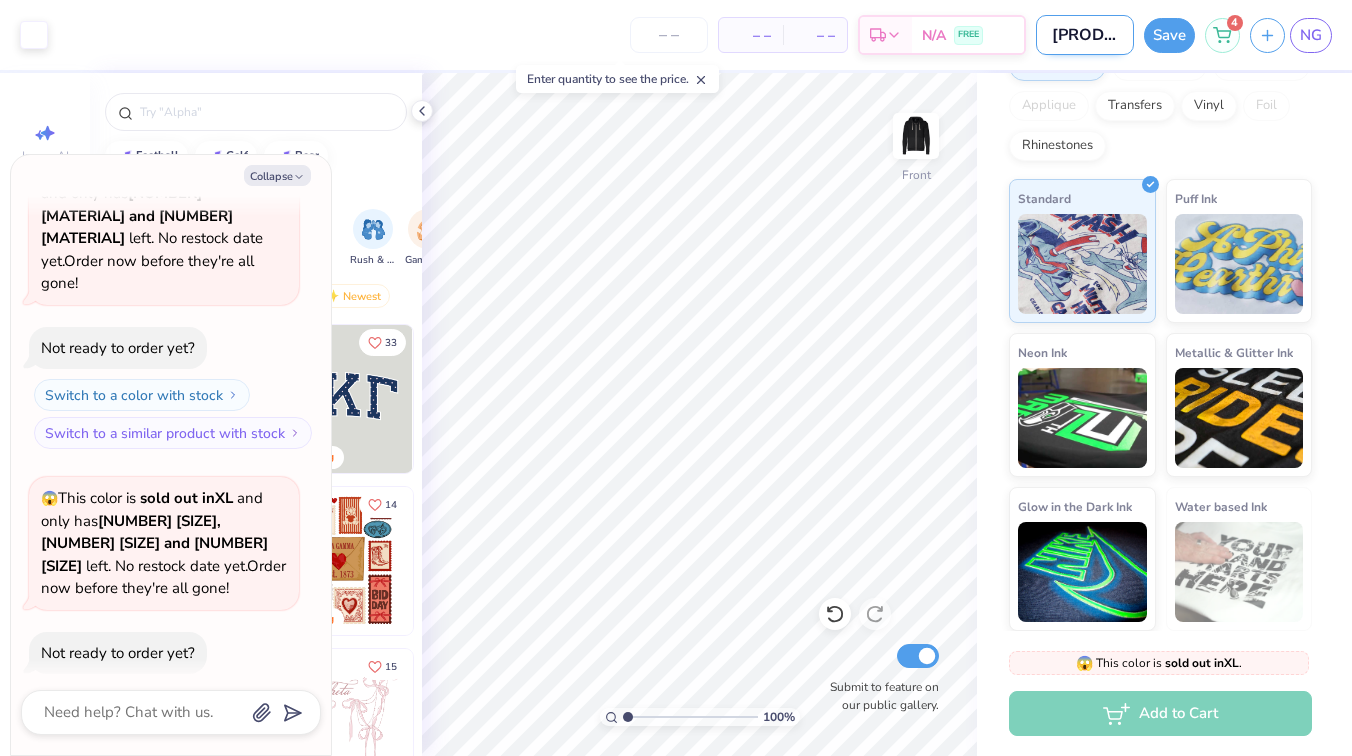 type on "[PRODUCT]" 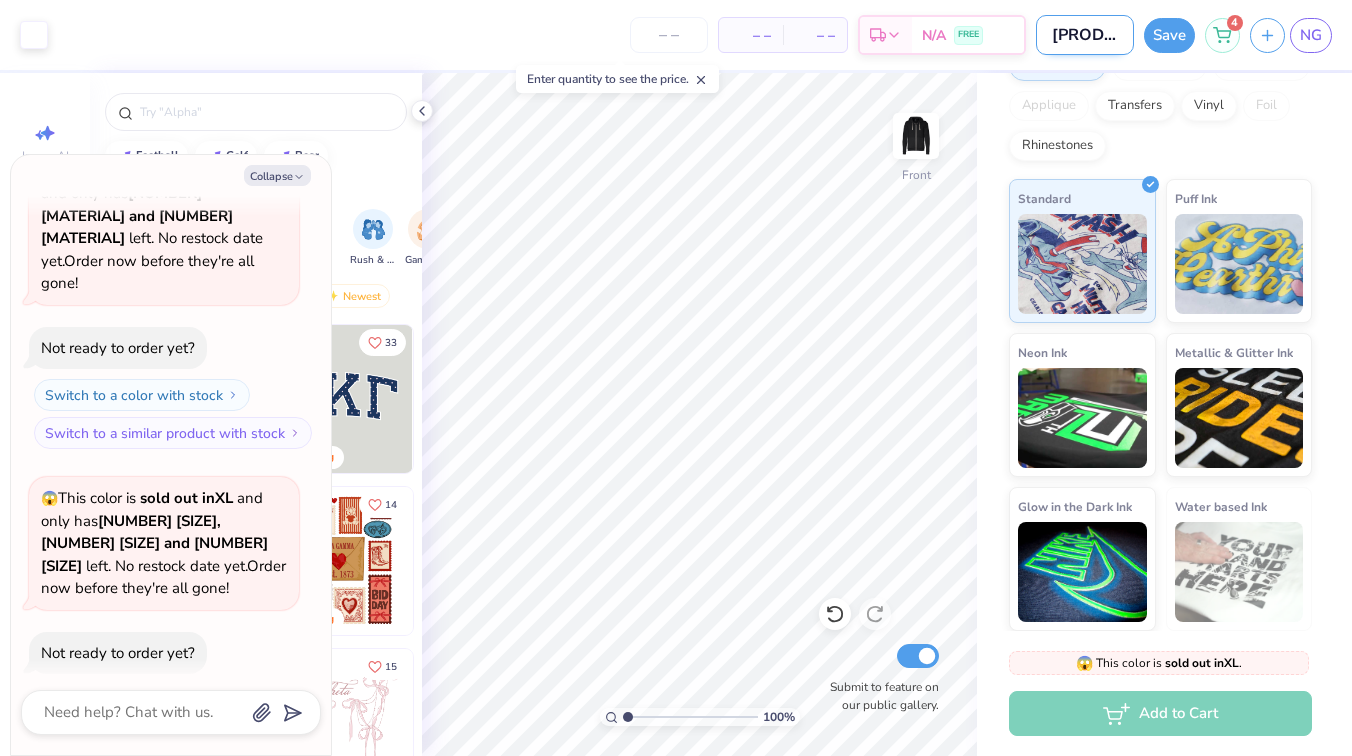type on "x" 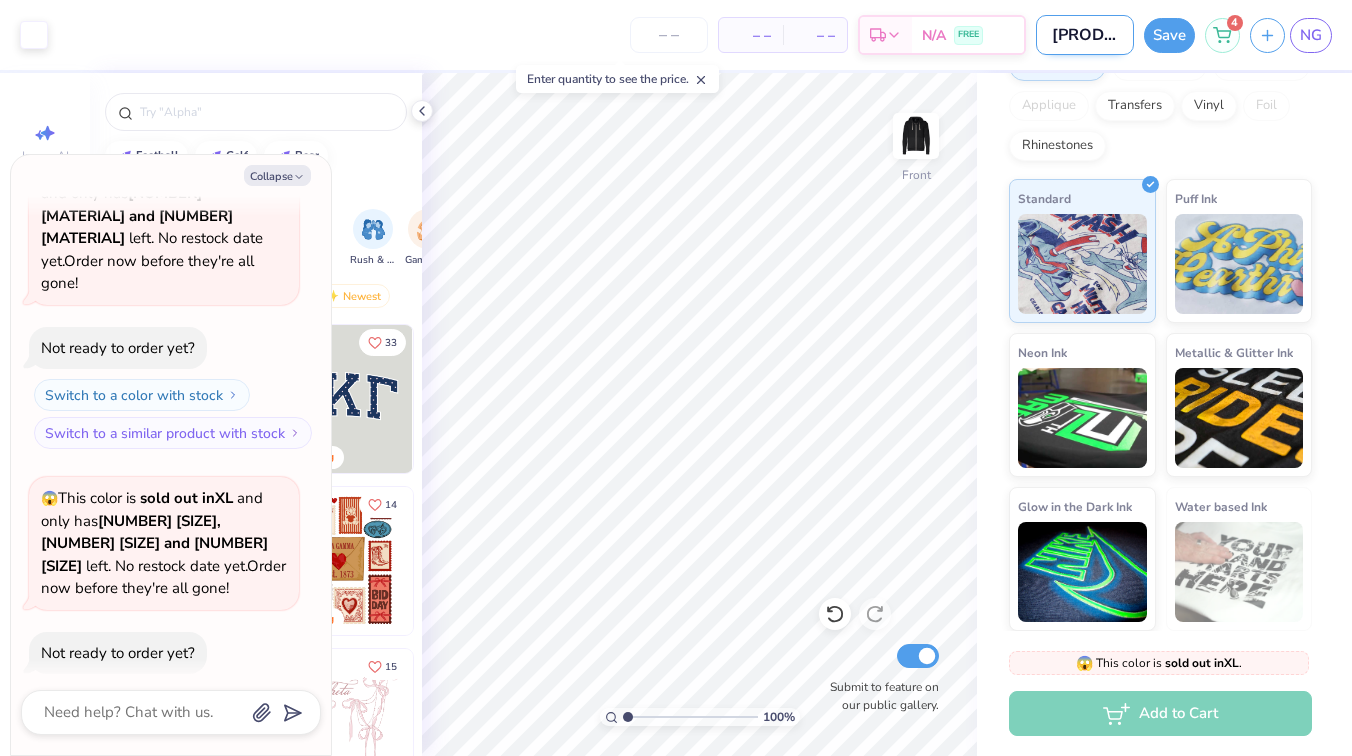 type on "[PRODUCT]" 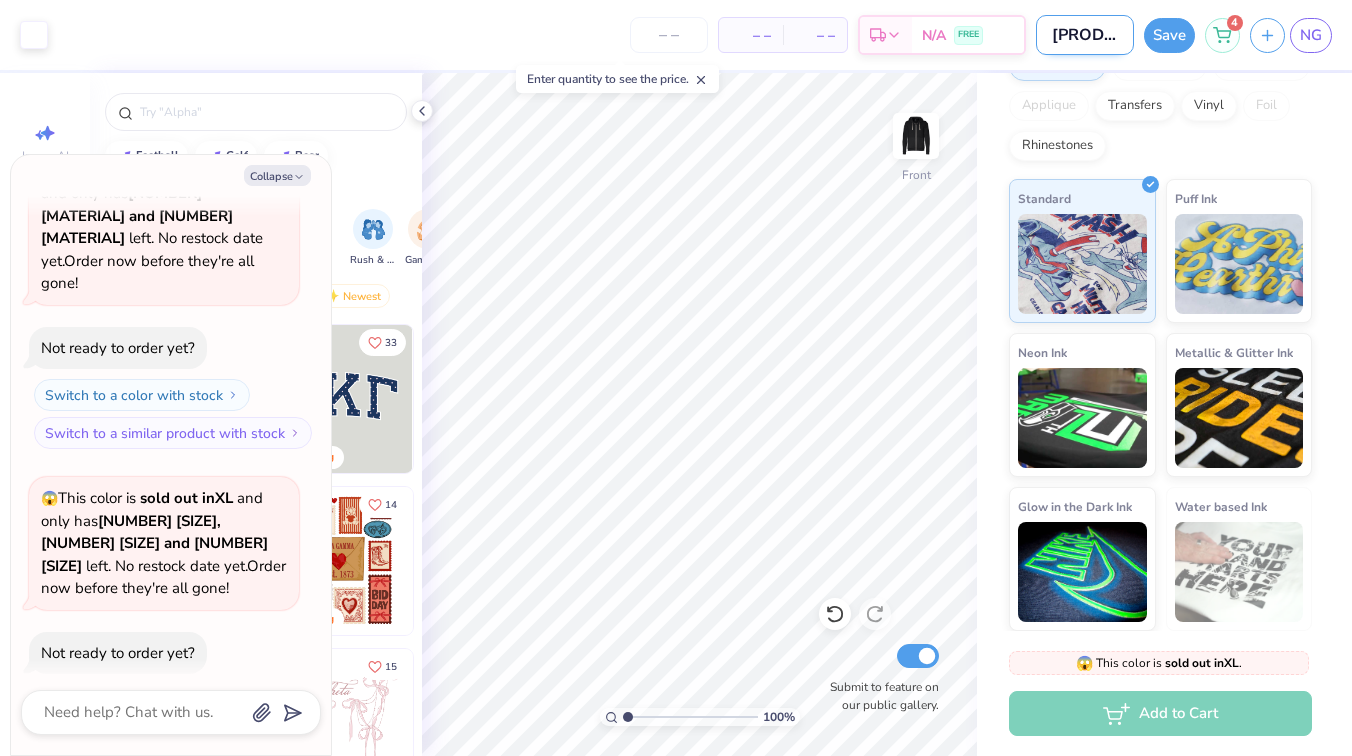 type on "x" 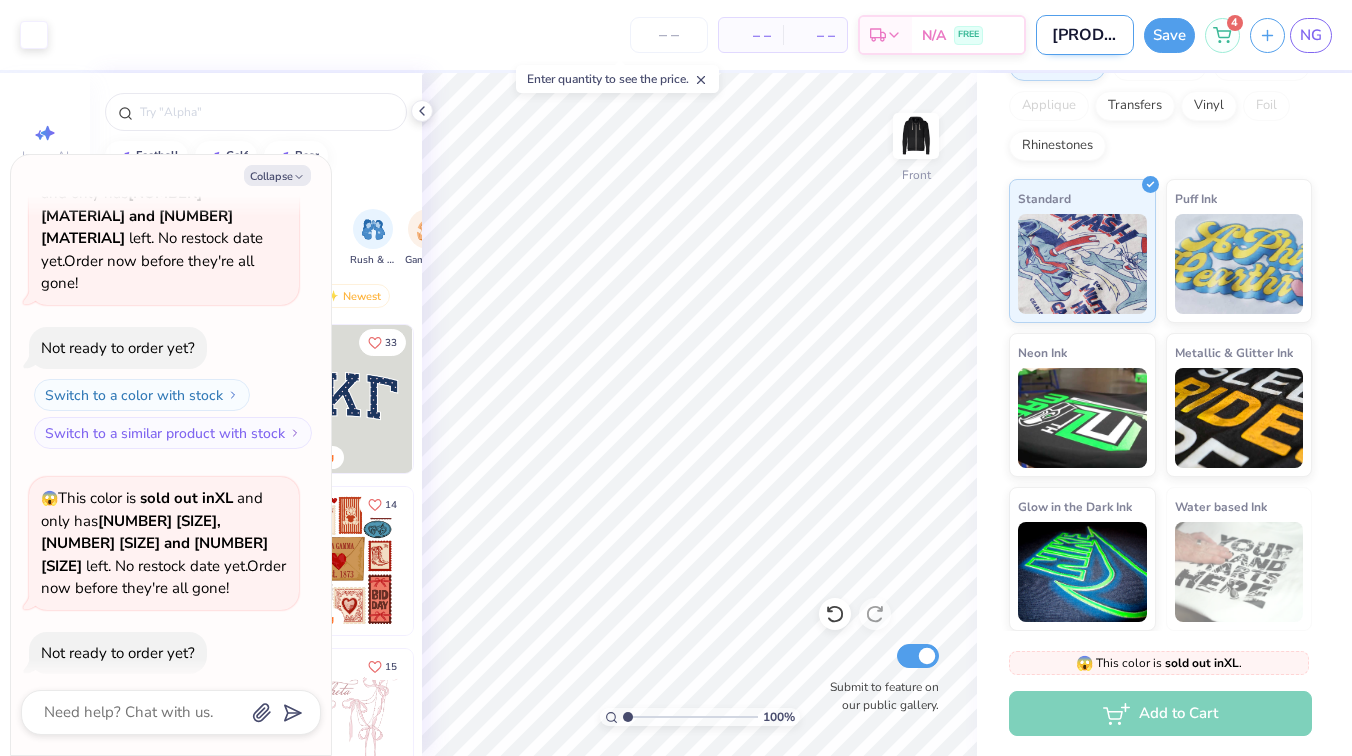 scroll, scrollTop: 0, scrollLeft: 2, axis: horizontal 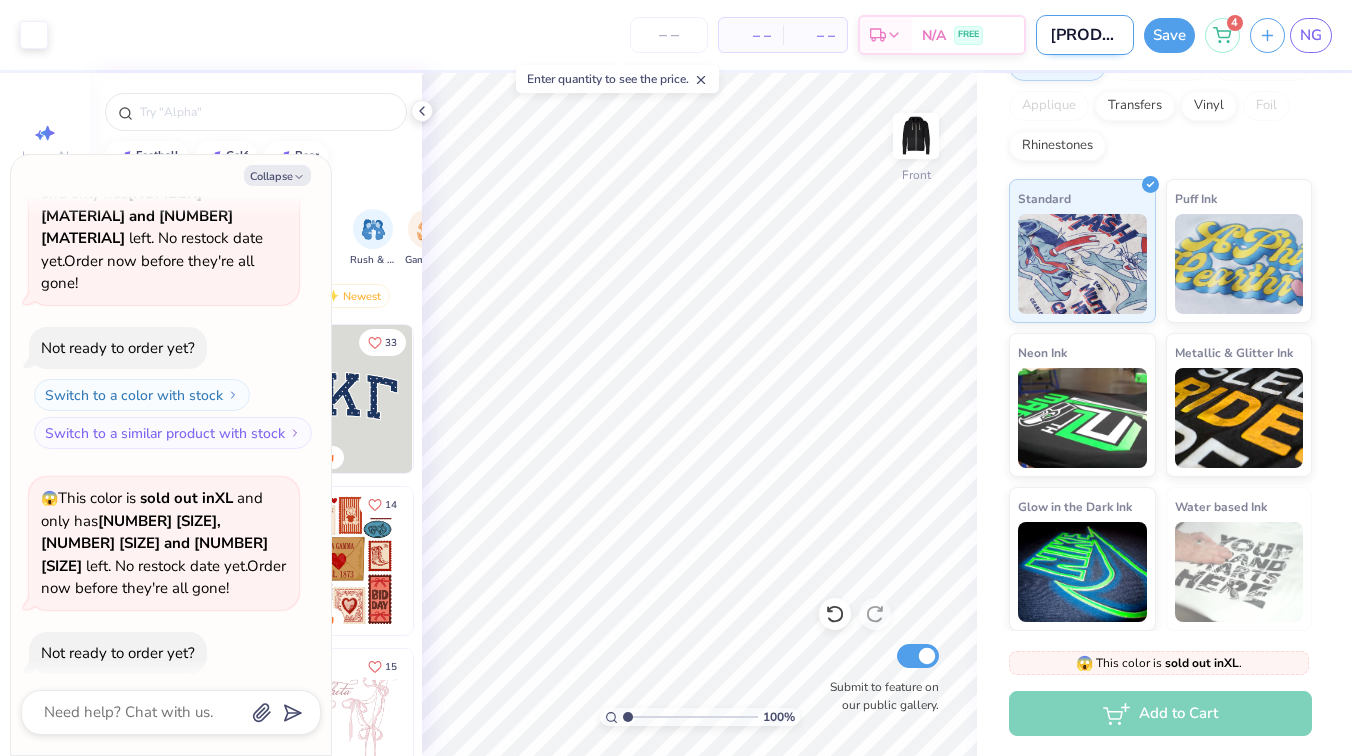 type on "[PRODUCT]" 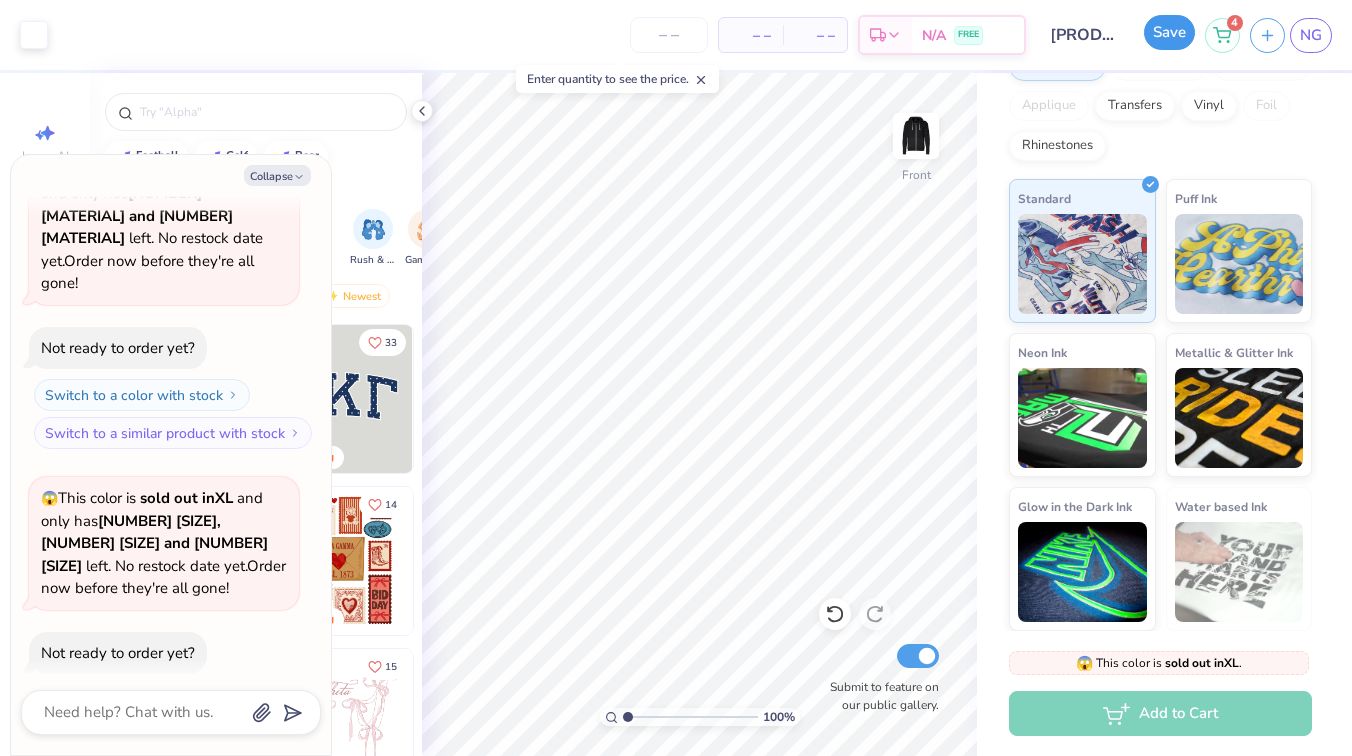 scroll, scrollTop: 0, scrollLeft: 0, axis: both 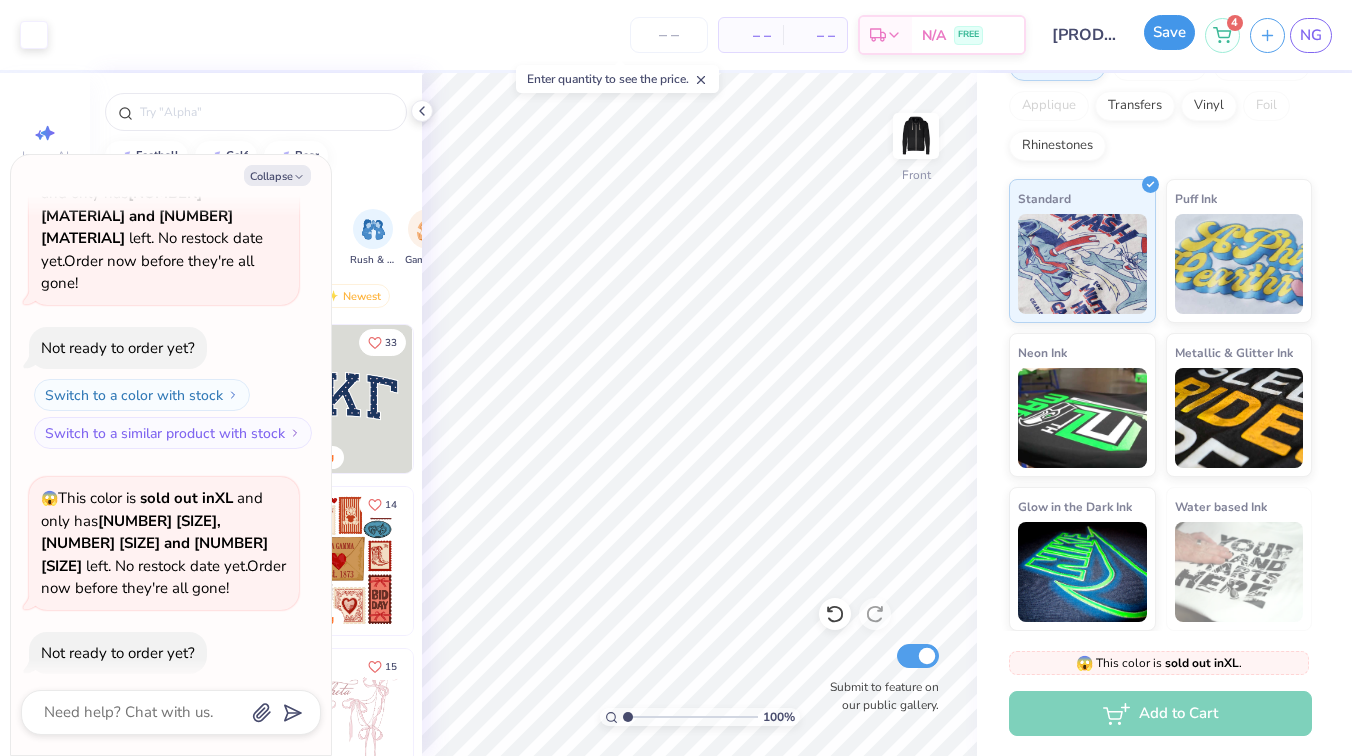 click on "Save" at bounding box center [1169, 32] 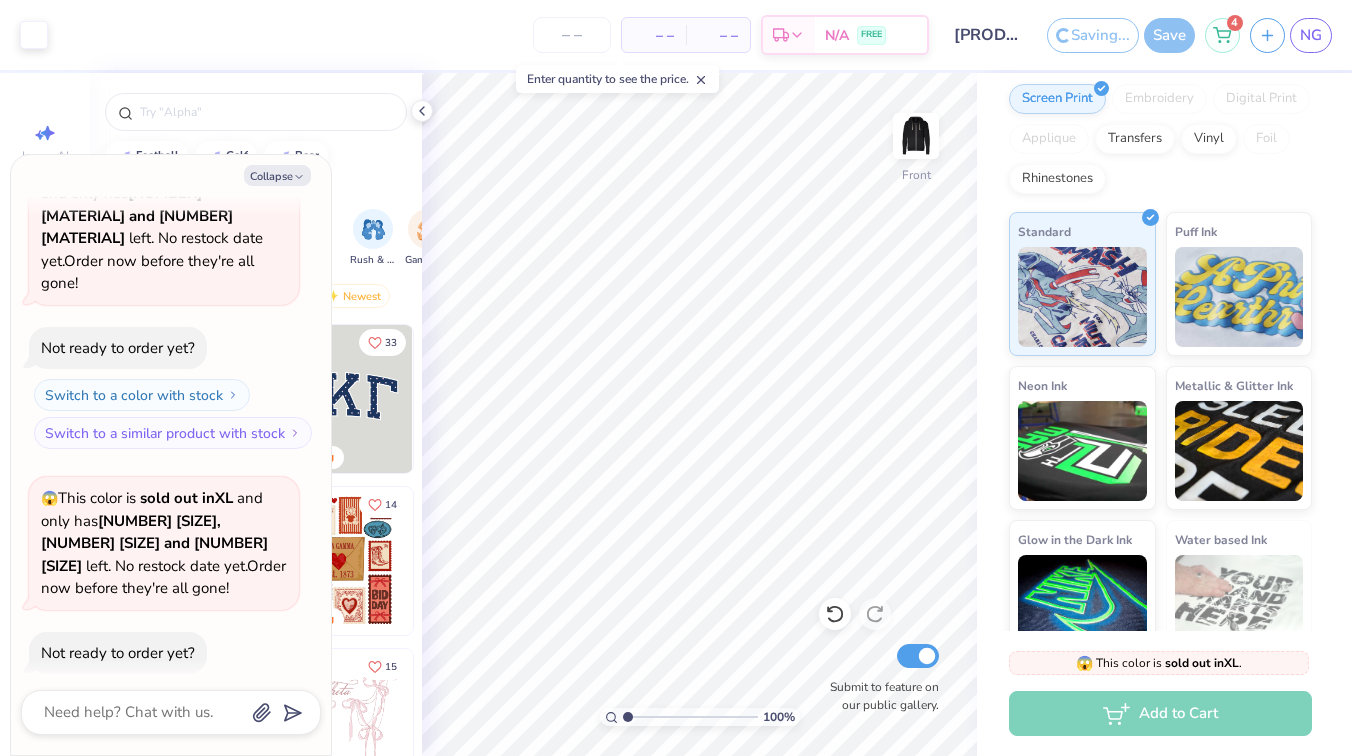 scroll, scrollTop: 265, scrollLeft: 0, axis: vertical 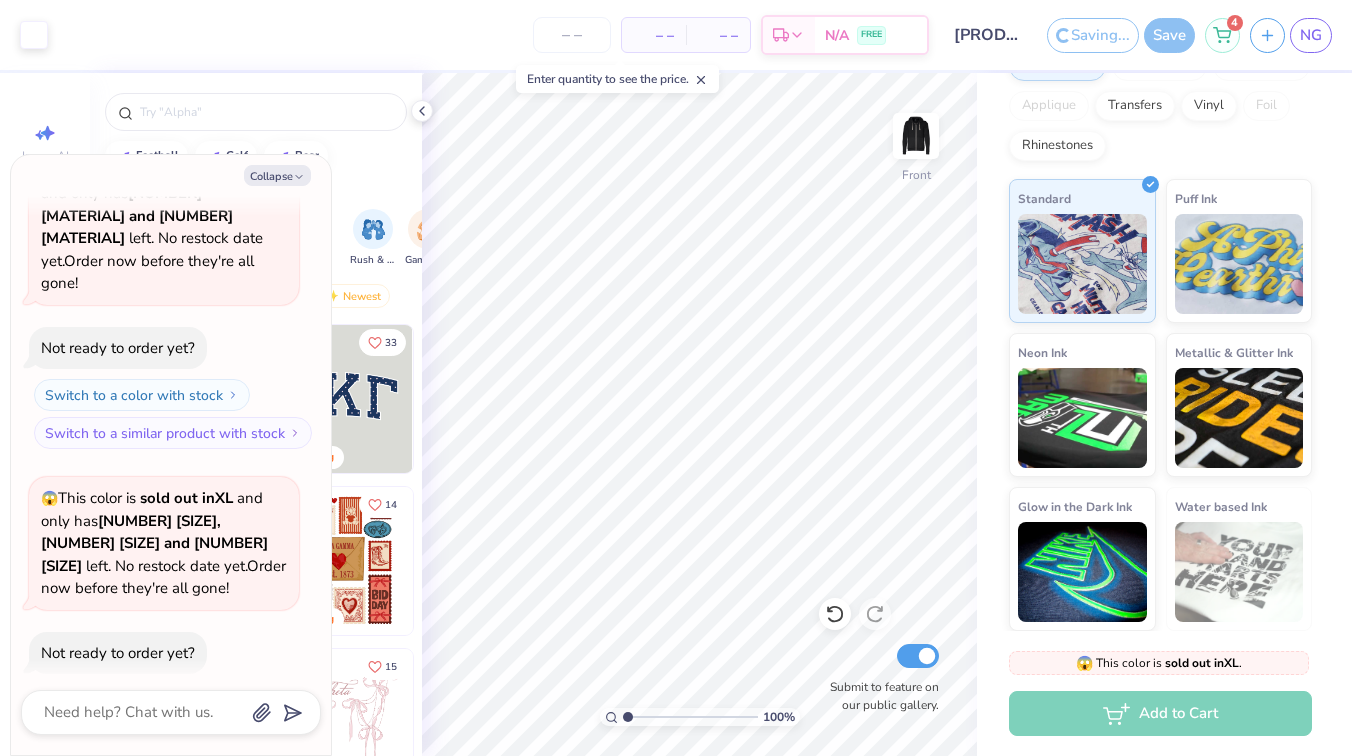 type on "x" 